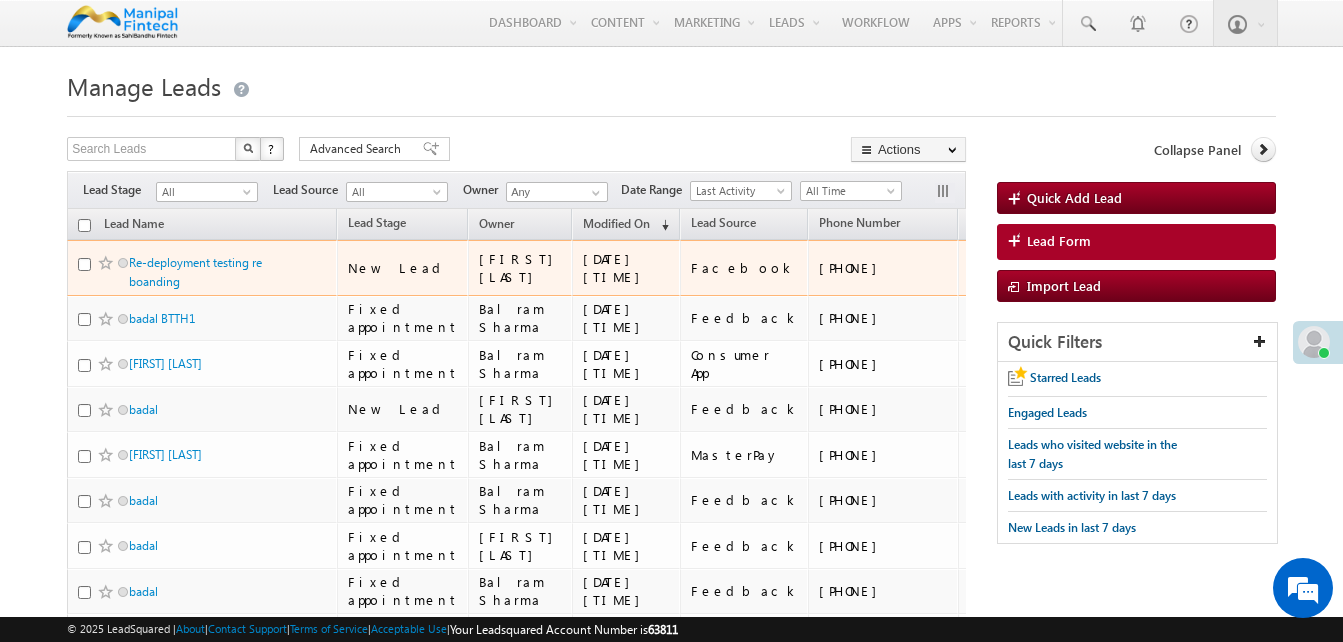 scroll, scrollTop: 0, scrollLeft: 0, axis: both 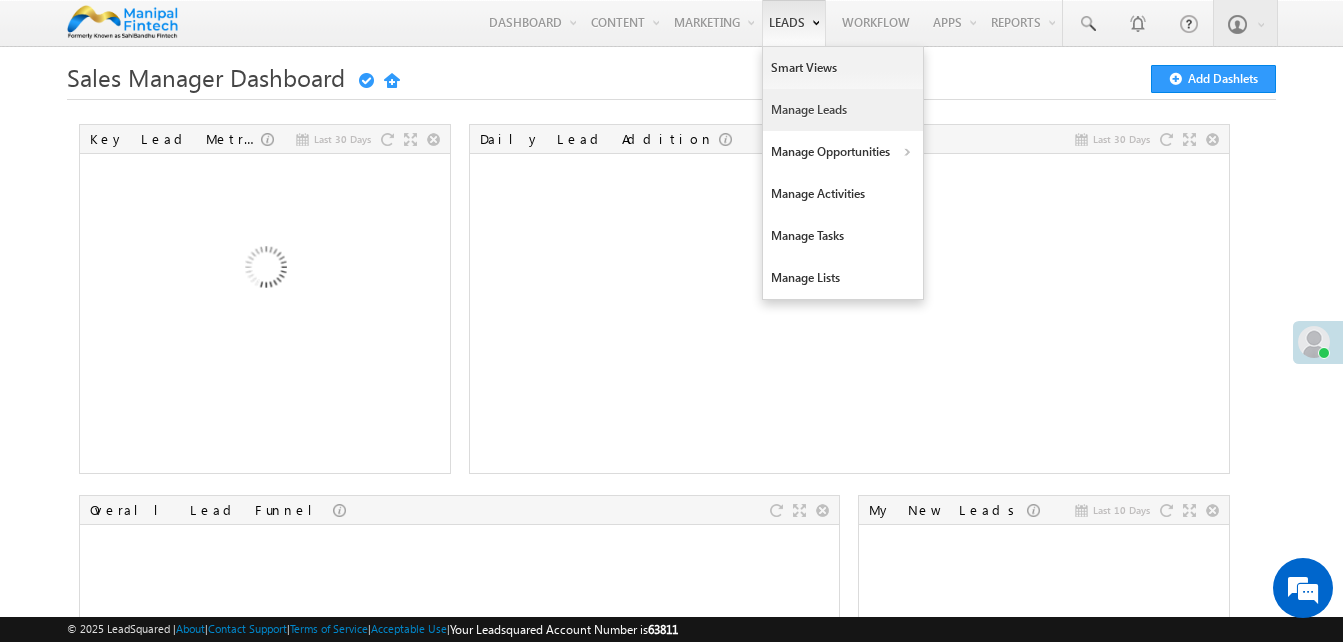 click on "Manage Leads" at bounding box center (843, 110) 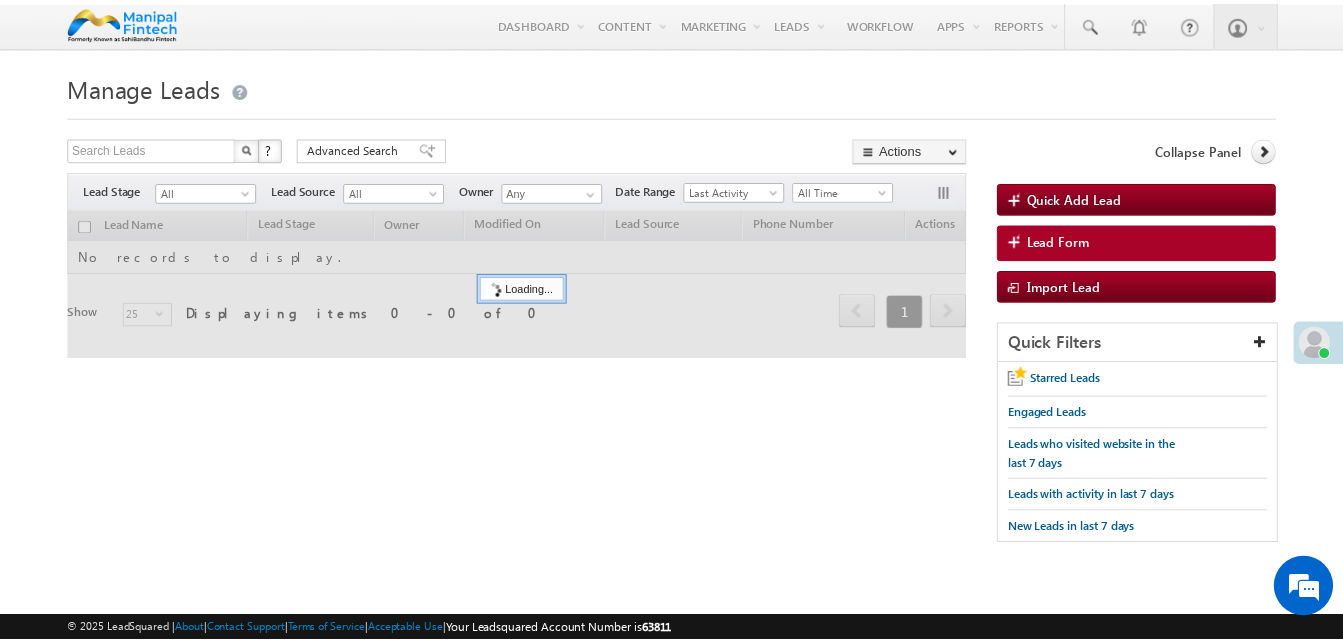 scroll, scrollTop: 0, scrollLeft: 0, axis: both 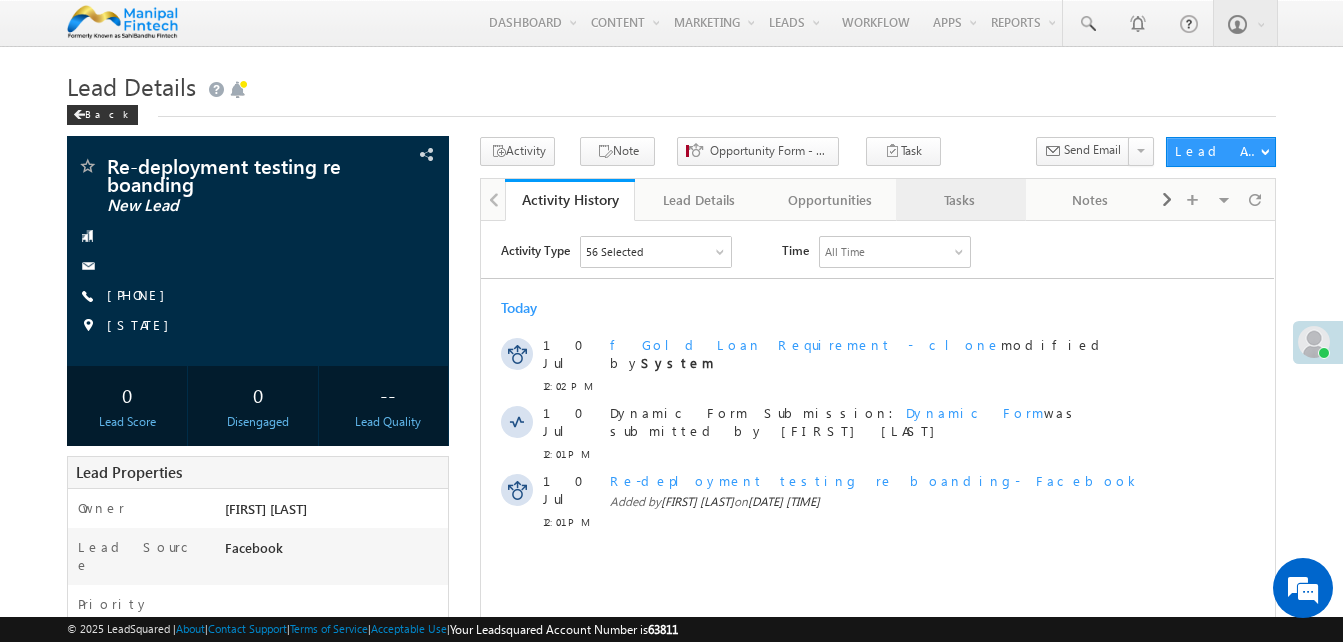click on "Tasks" at bounding box center (960, 200) 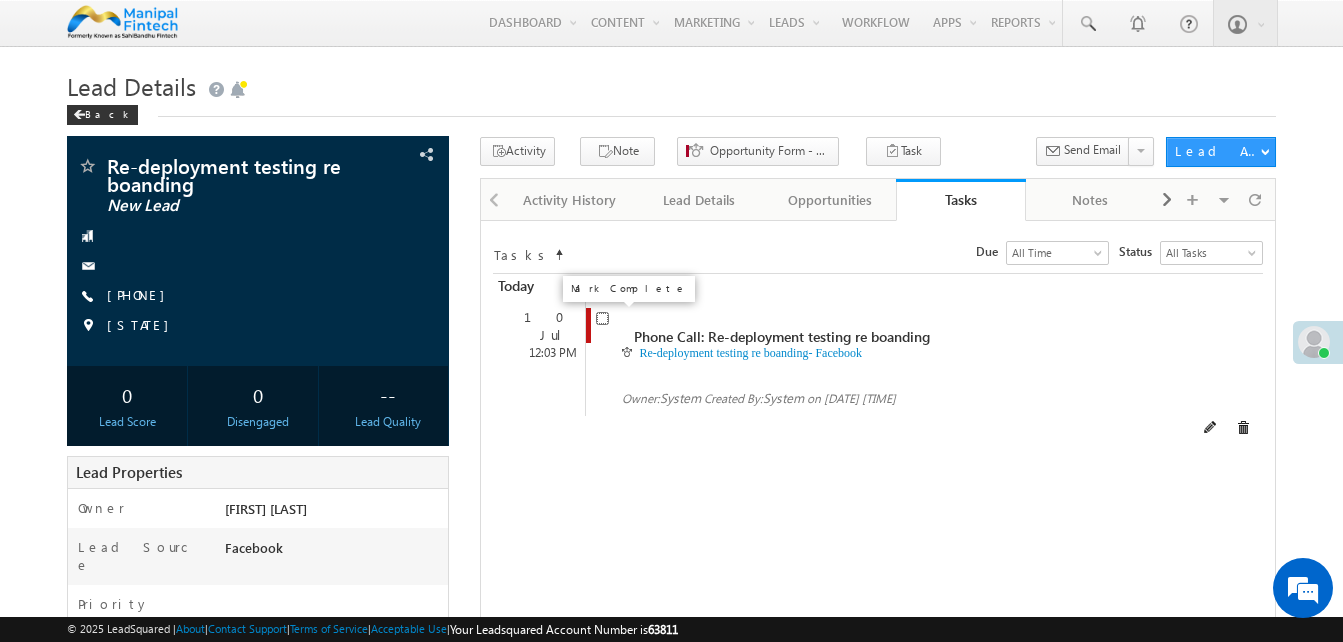 click at bounding box center (602, 318) 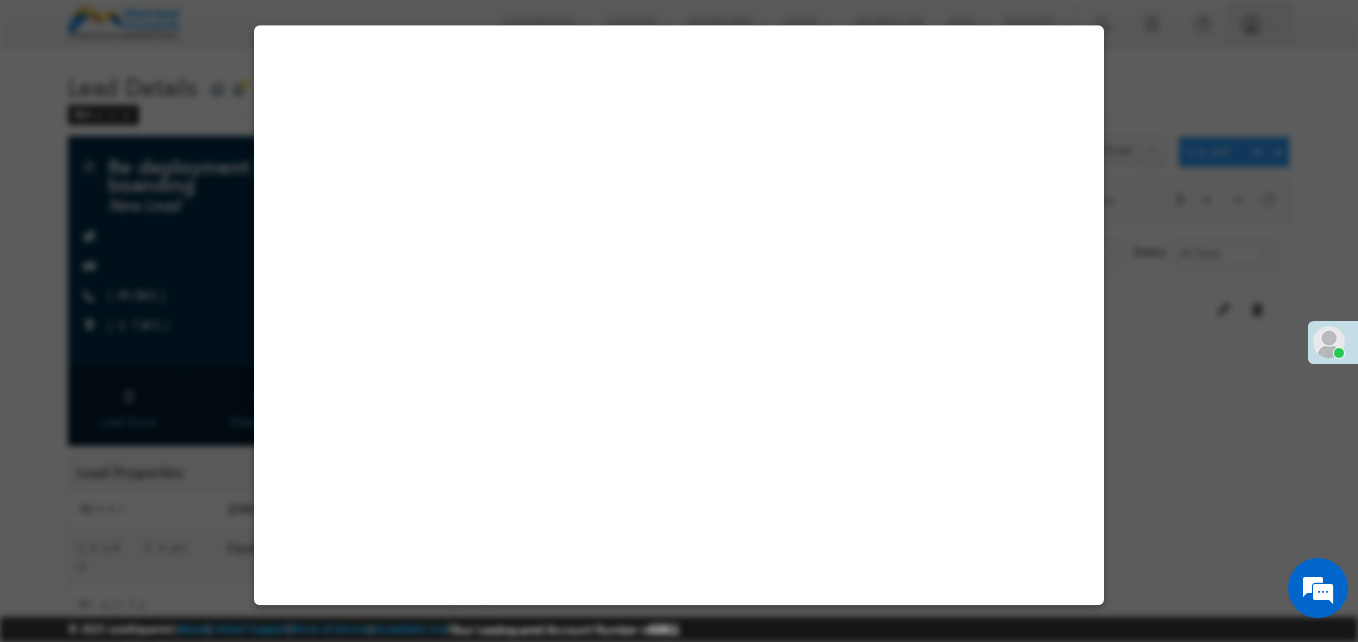 select on "Female" 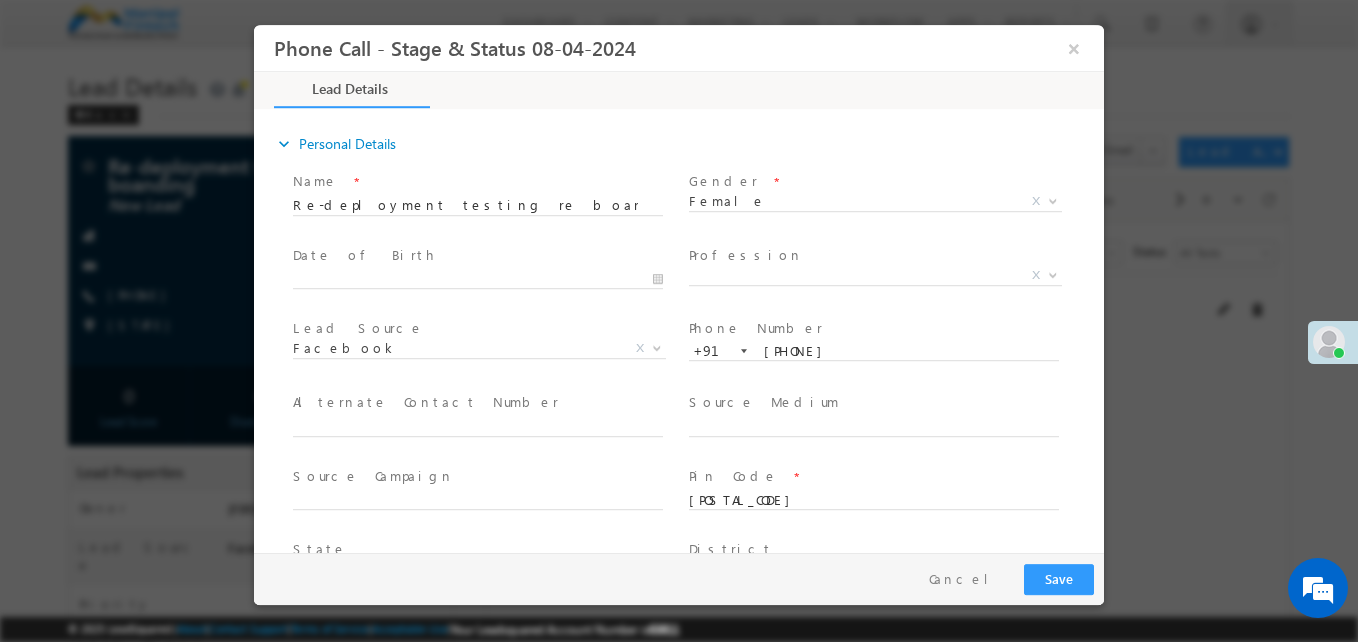 scroll, scrollTop: 0, scrollLeft: 0, axis: both 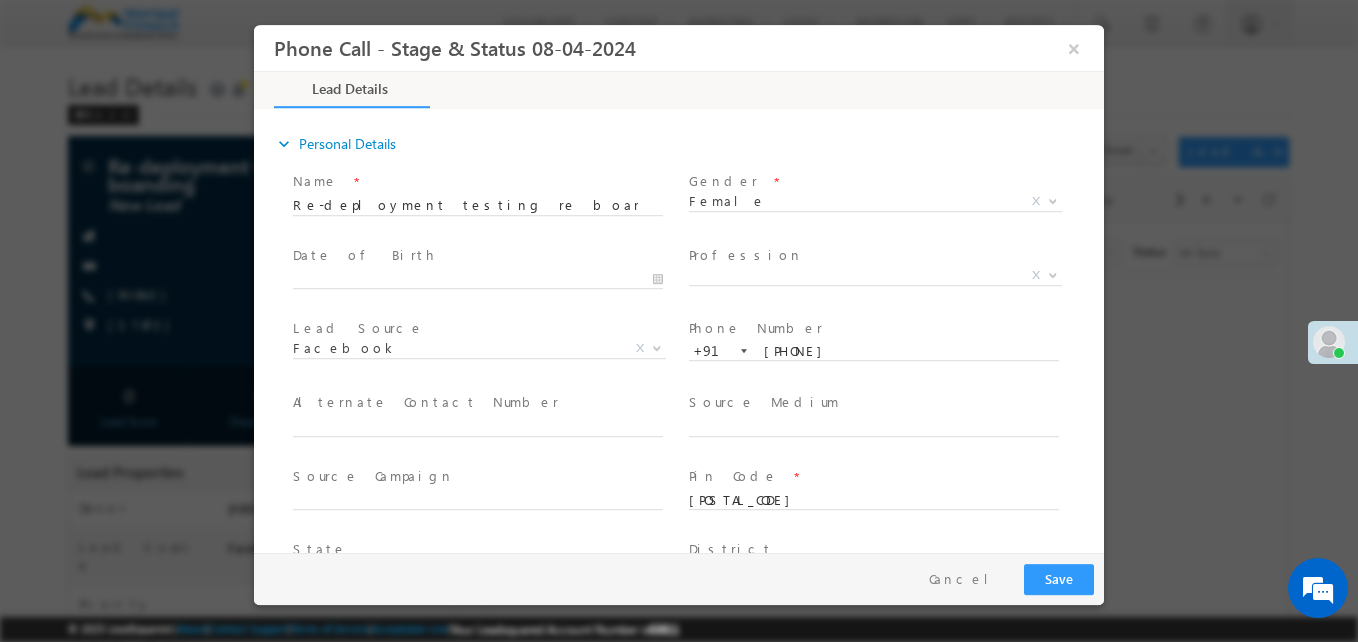 type on "3761" 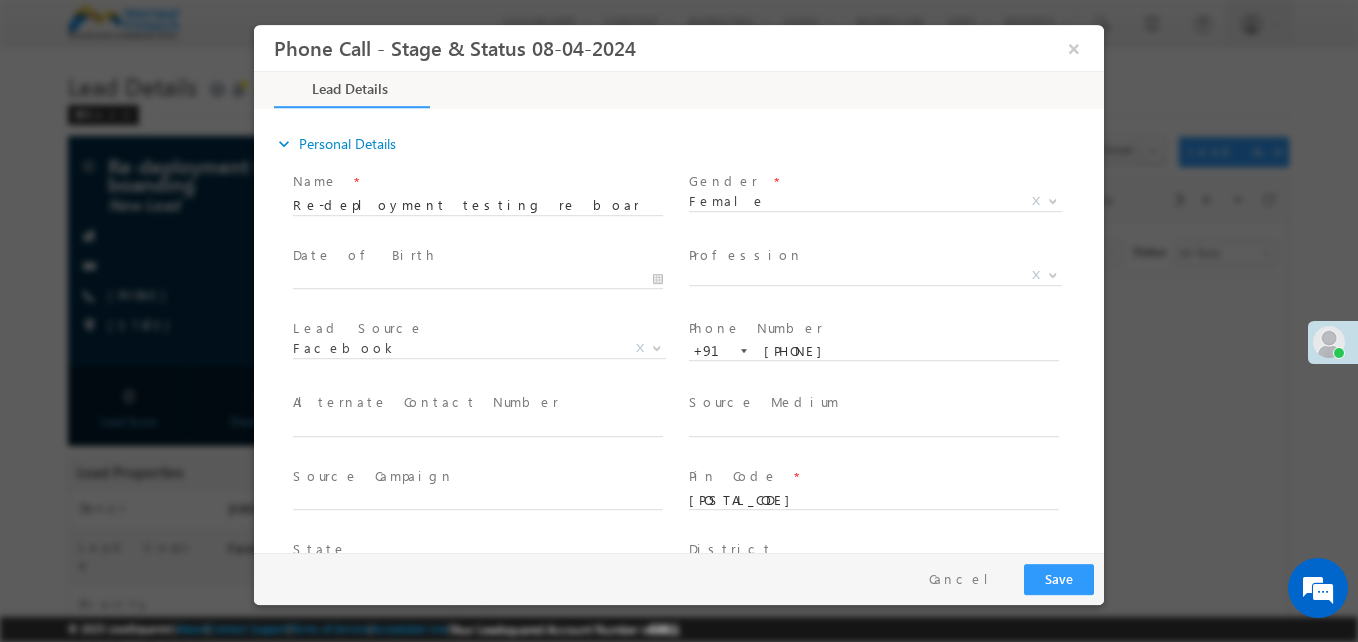 type on "[DATE] [TIME]" 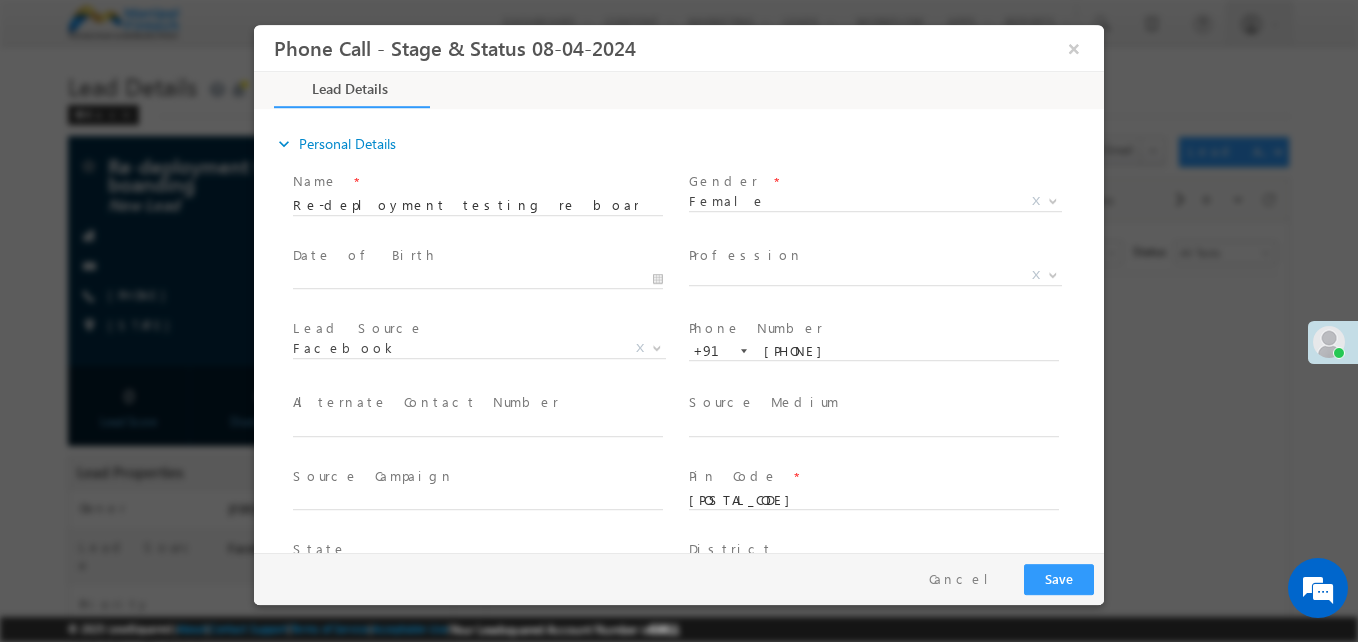 scroll, scrollTop: 0, scrollLeft: 0, axis: both 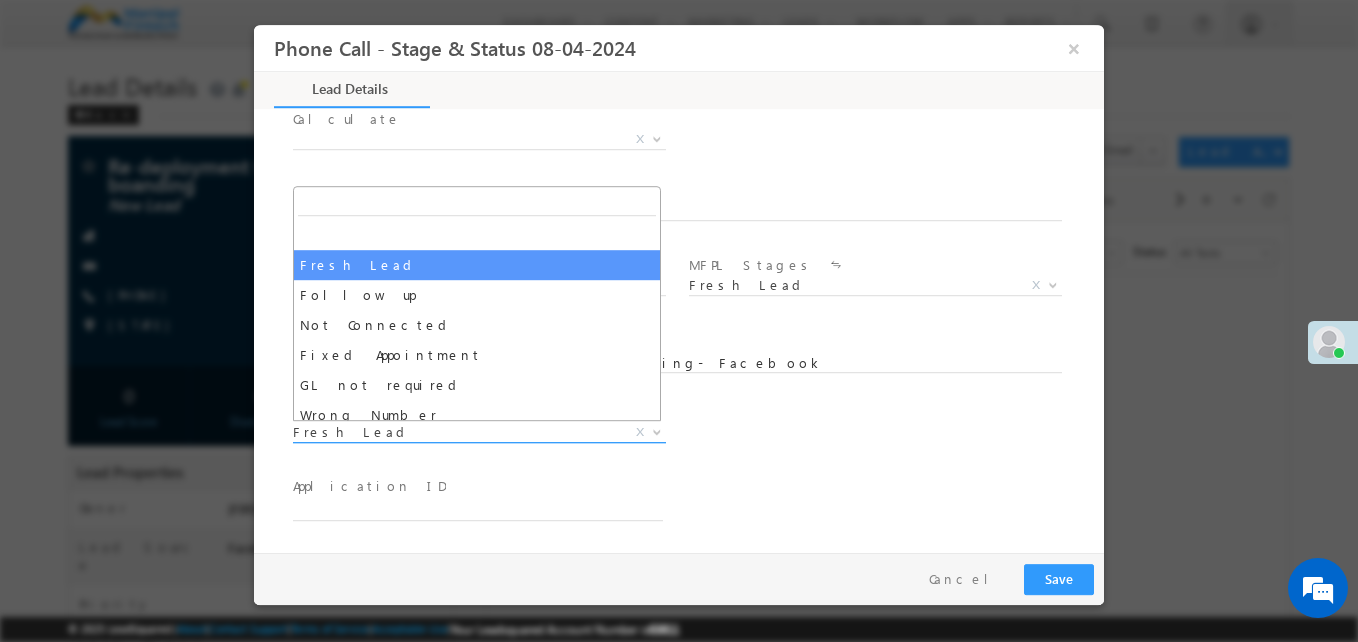 click on "Fresh Lead" at bounding box center [455, 432] 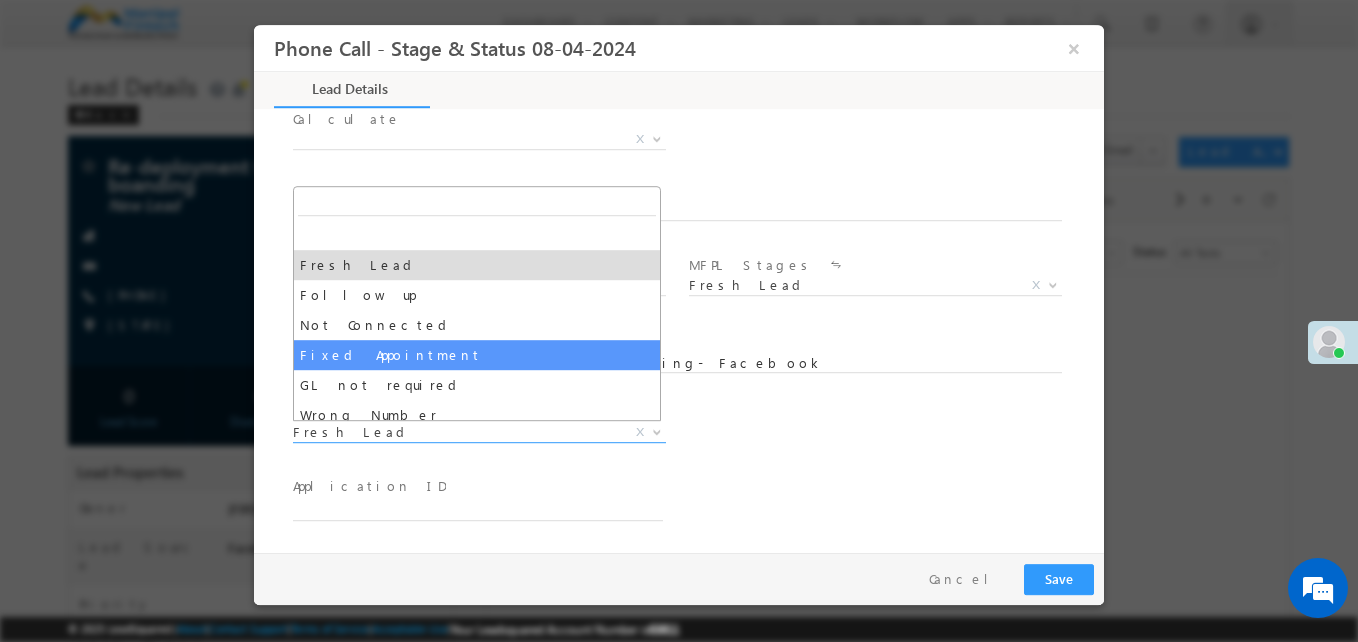 select on "Fixed Appointment" 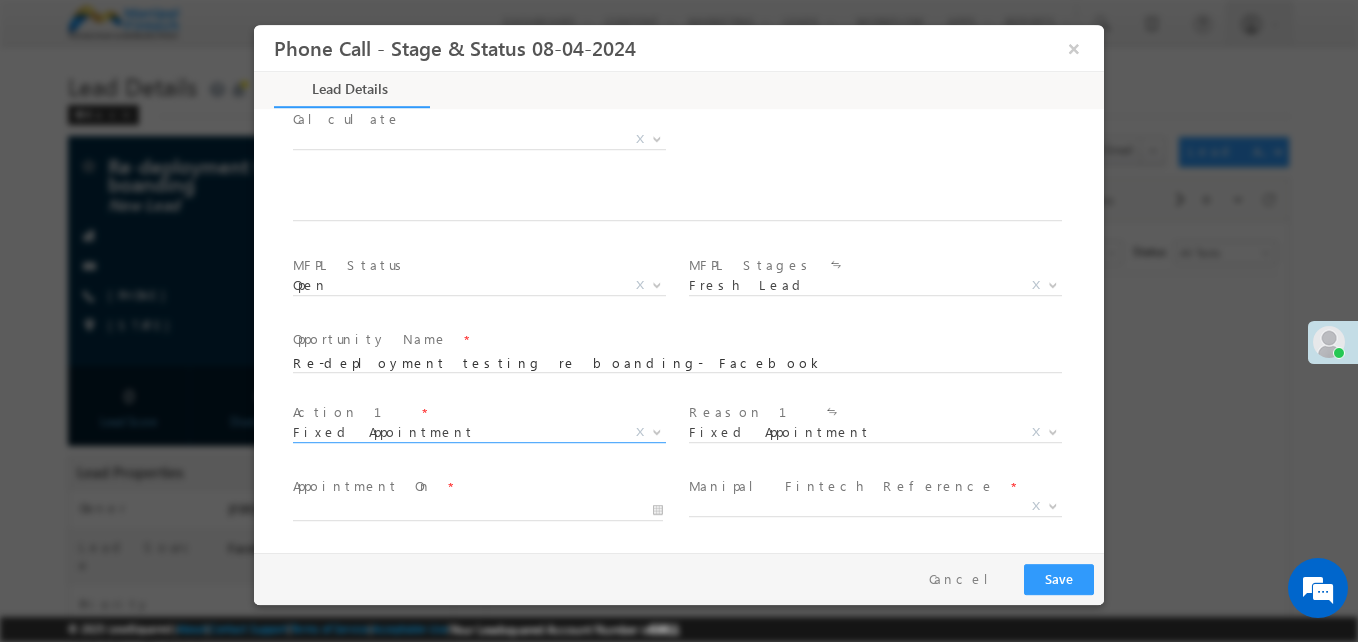 scroll, scrollTop: 1315, scrollLeft: 0, axis: vertical 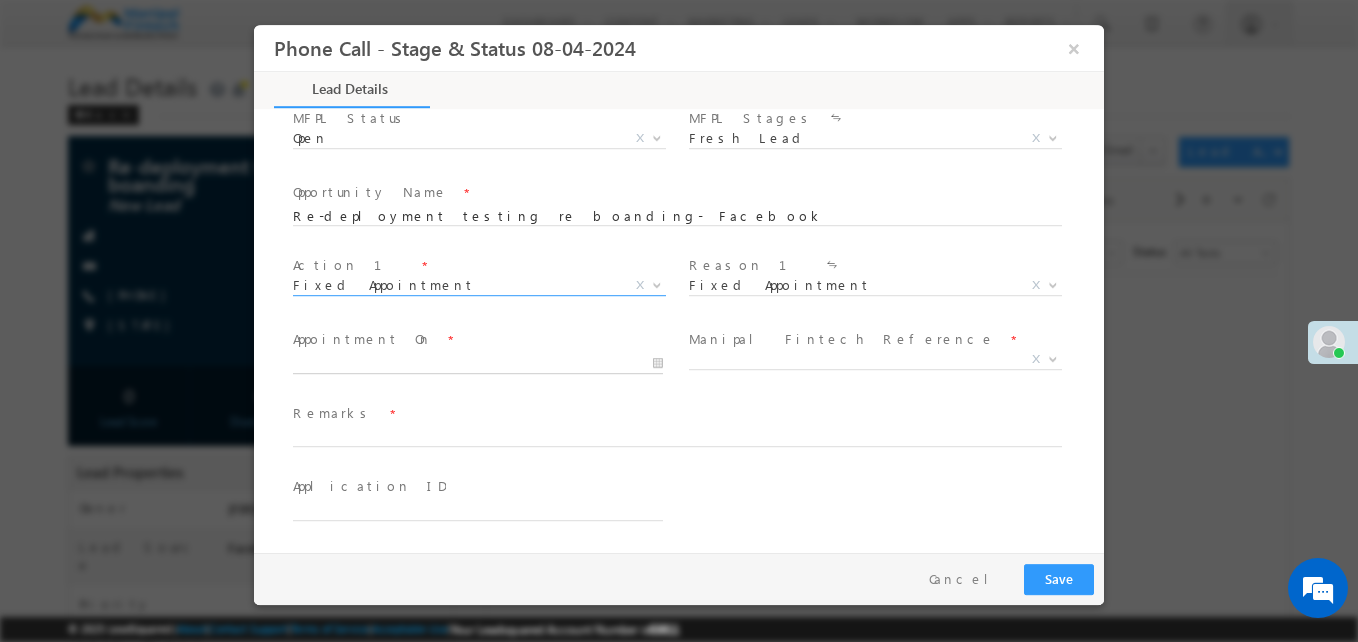 type on "07/10/25 12:45 PM" 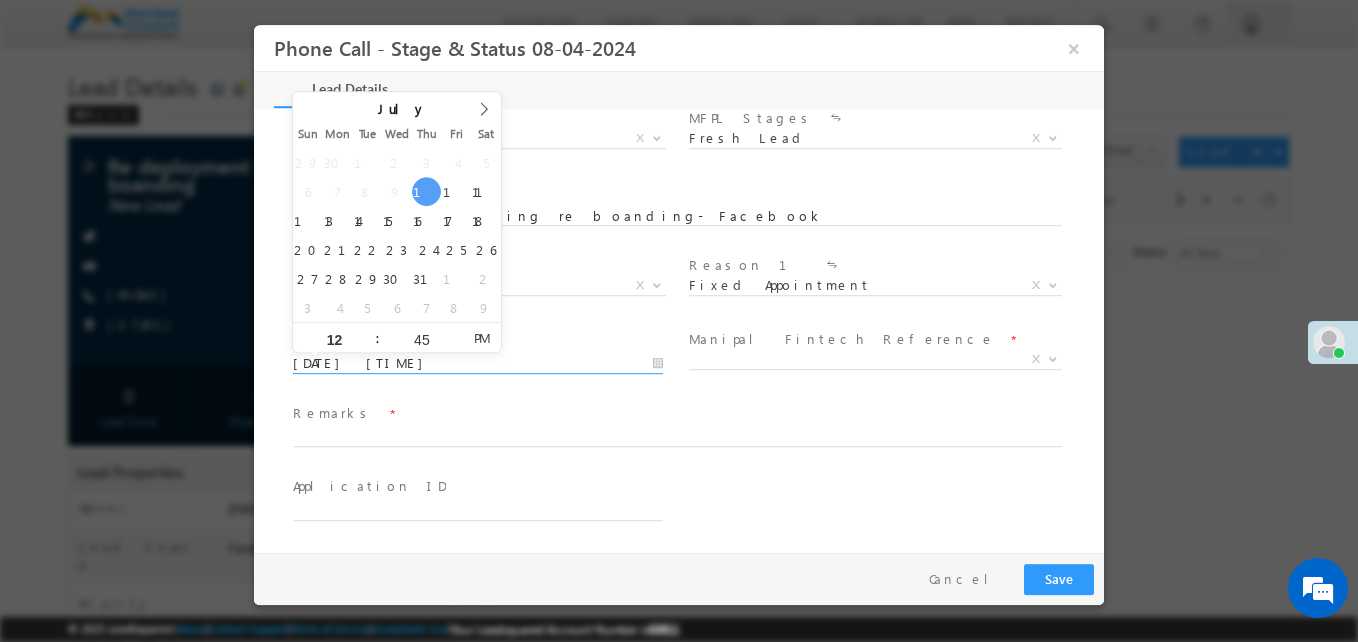 click on "07/10/25 12:45 PM" at bounding box center [478, 364] 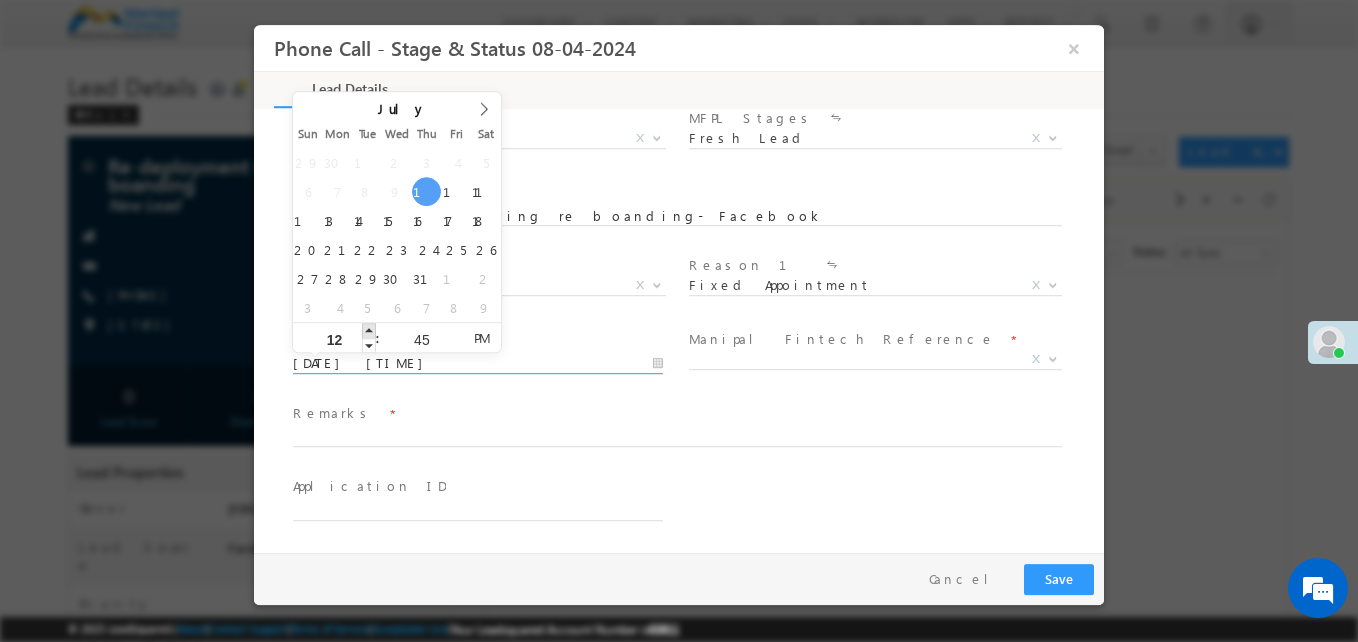 type on "07/10/25 1:45 PM" 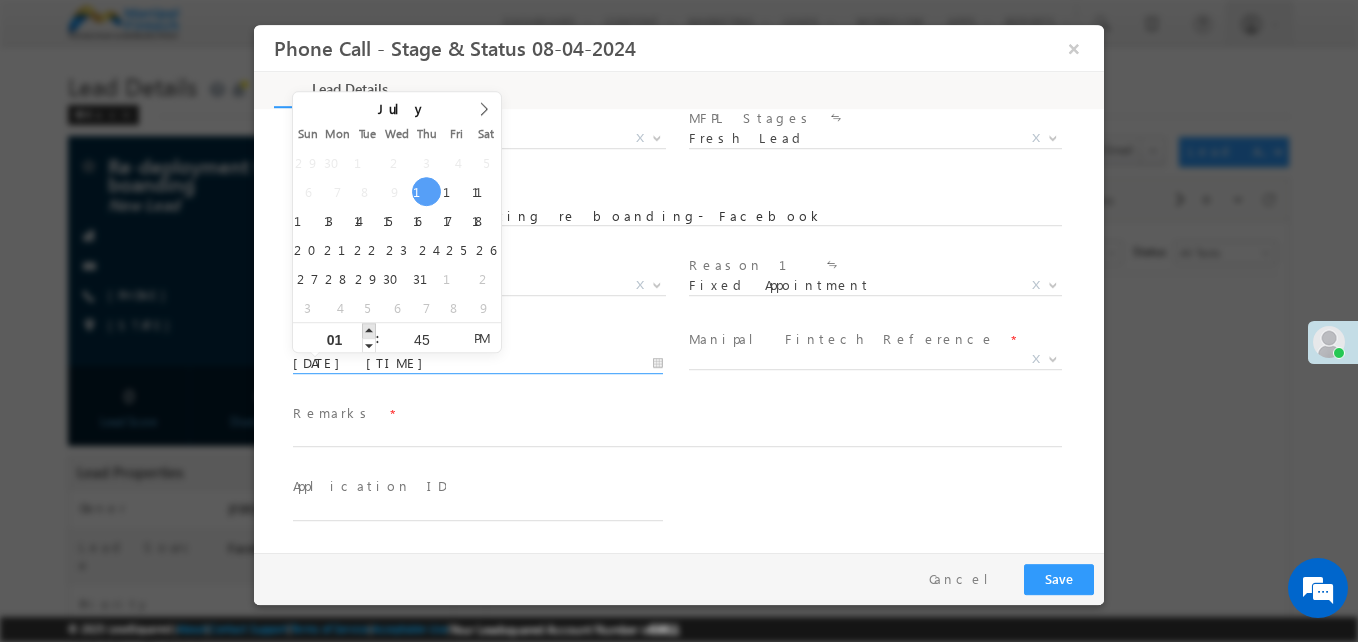 click at bounding box center [369, 330] 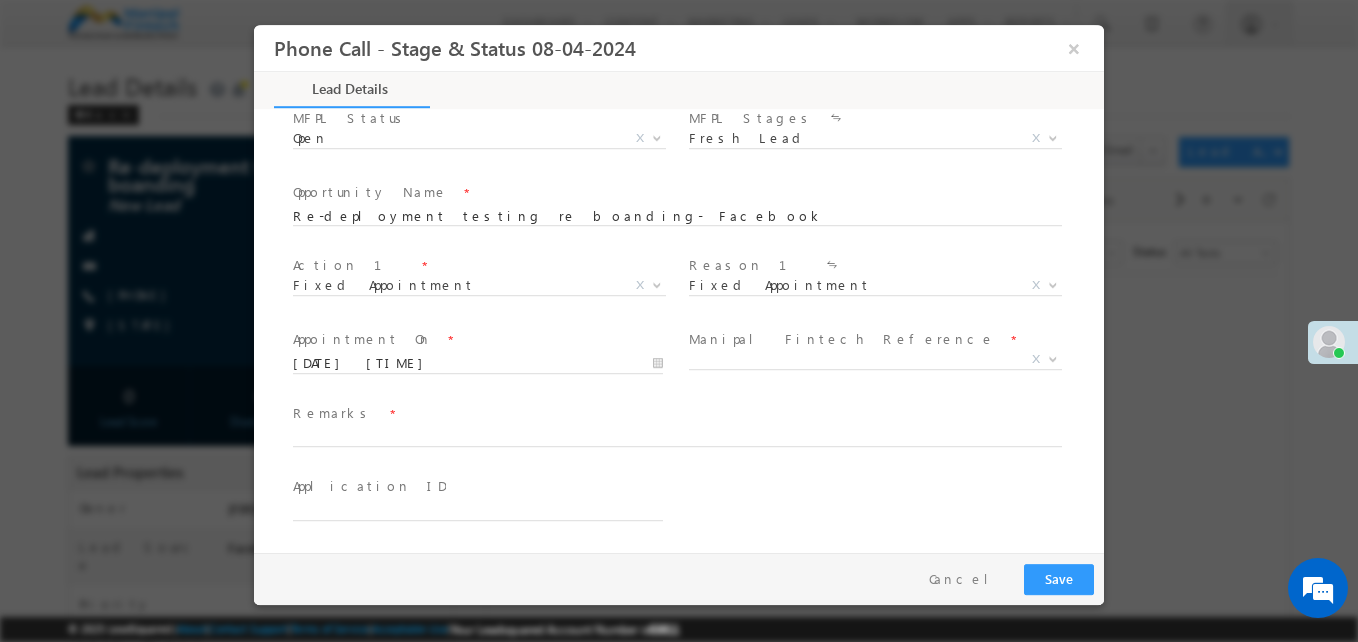 click on "Remarks
*" at bounding box center (686, 436) 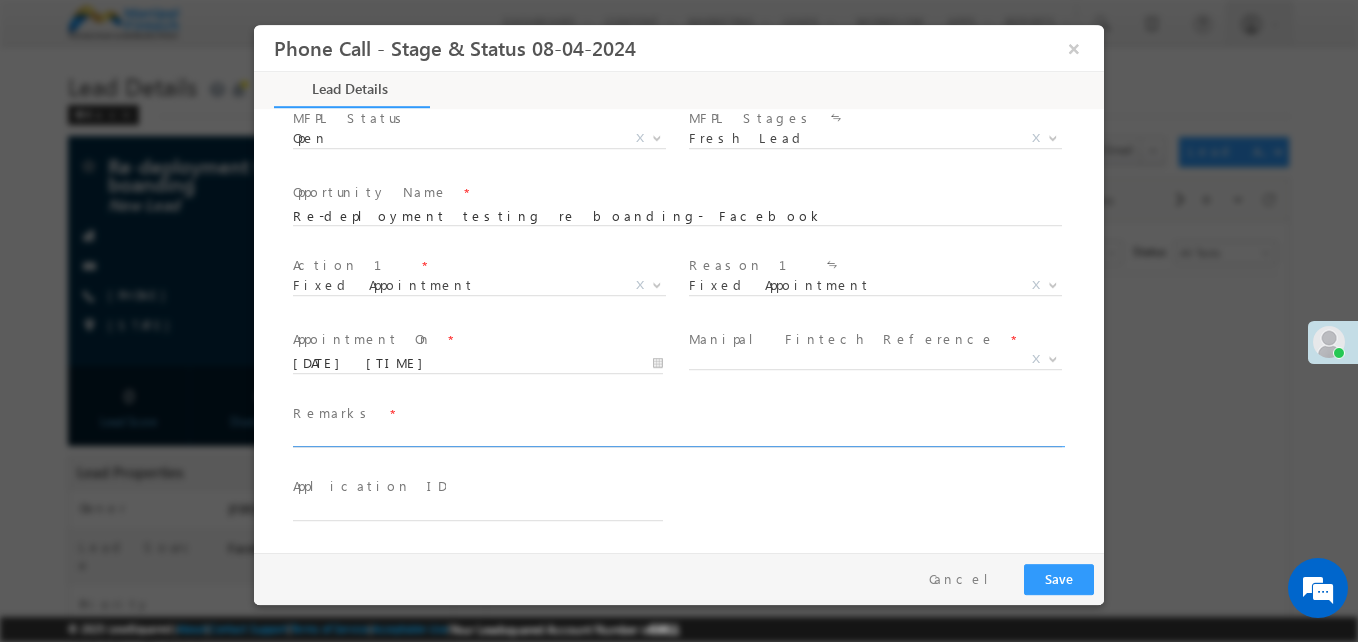 click at bounding box center [677, 438] 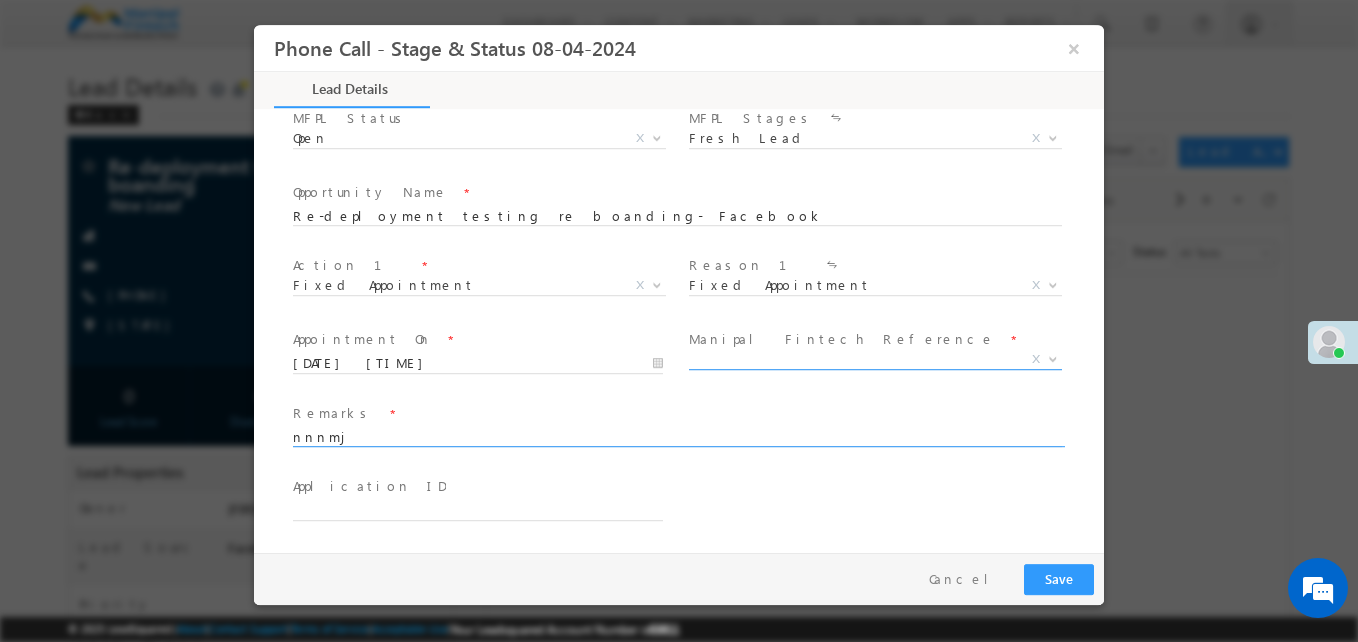 type on "nnnmj" 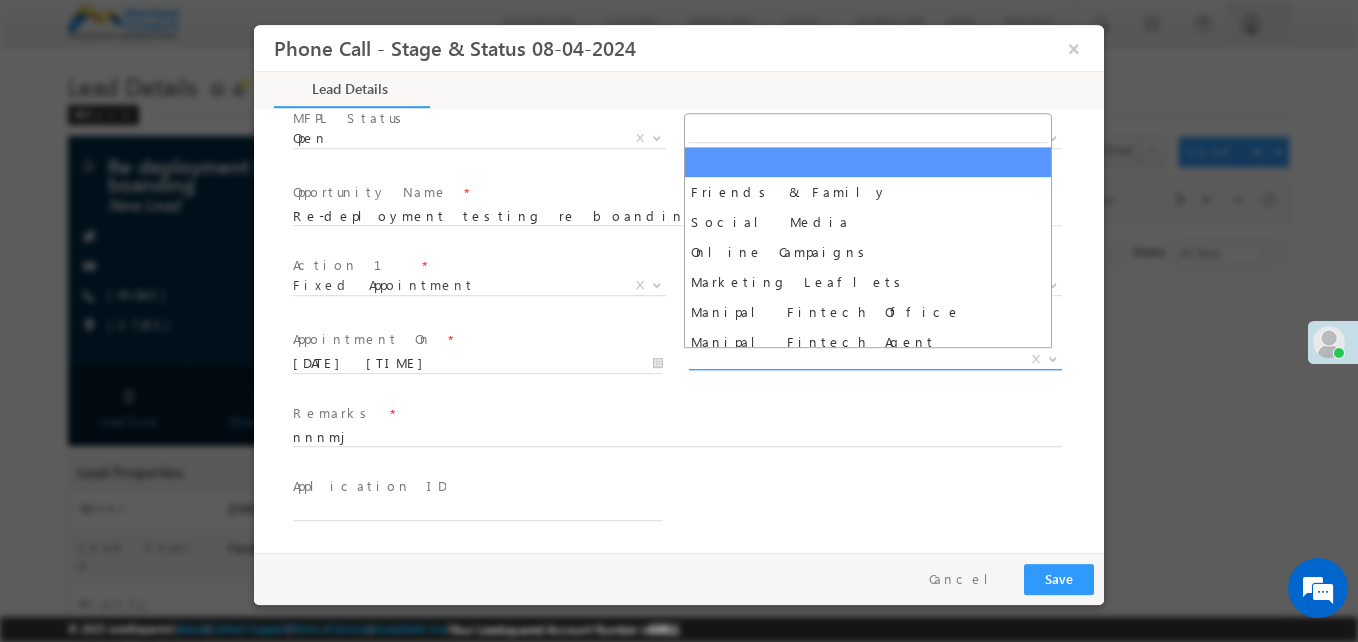 click on "X" at bounding box center [875, 360] 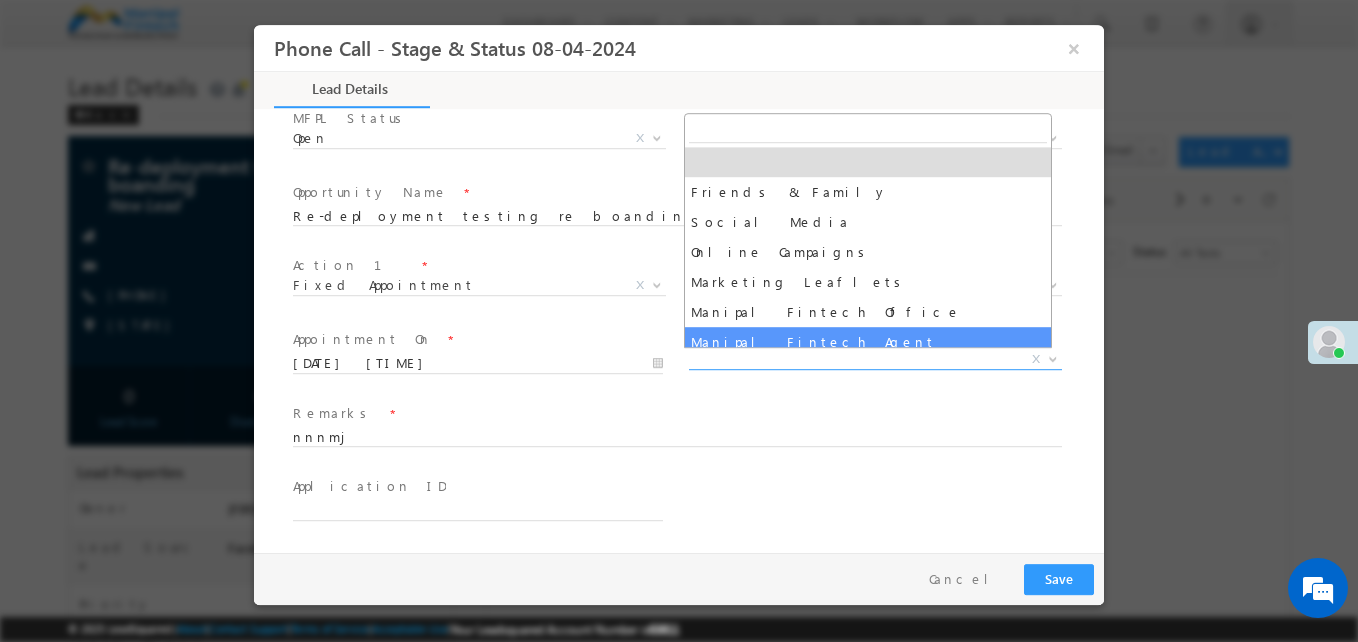 scroll, scrollTop: 70, scrollLeft: 0, axis: vertical 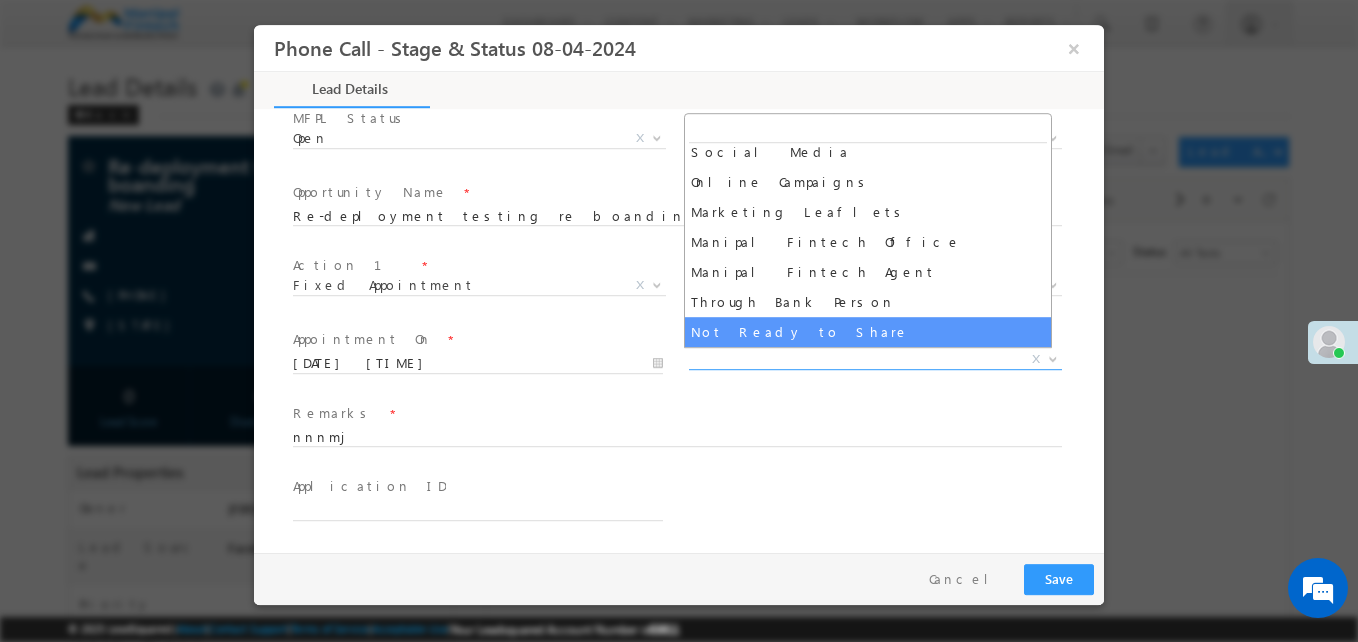 select on "Not Ready to Share" 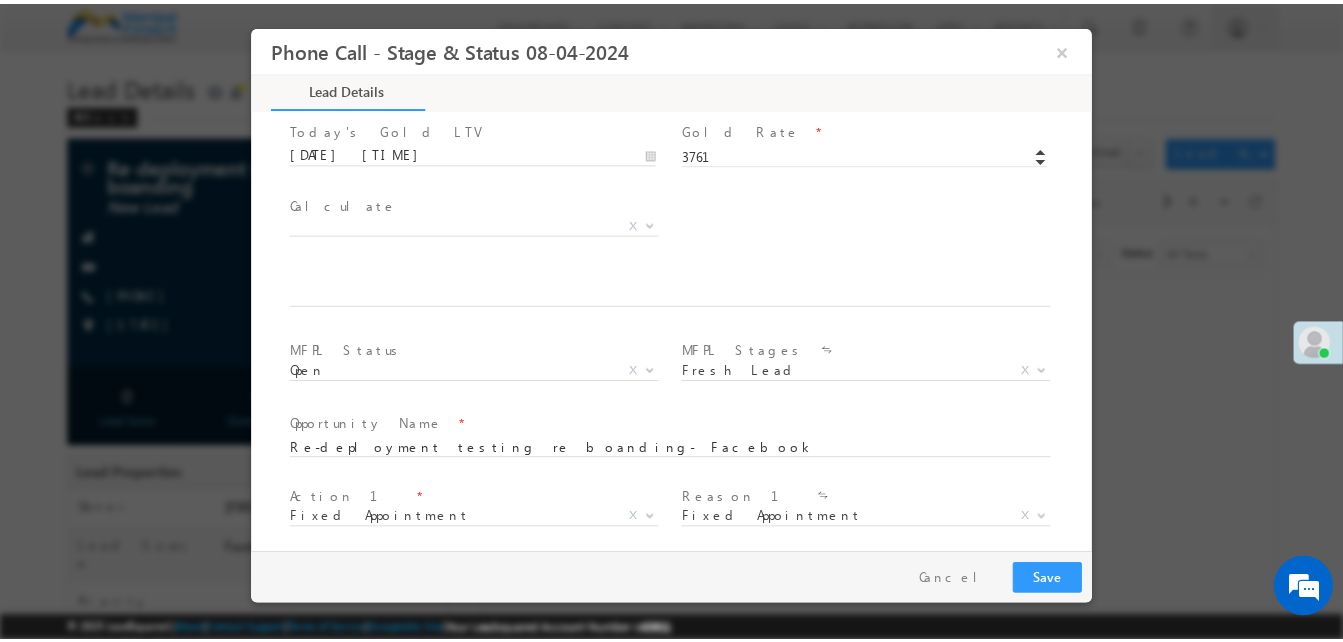 scroll, scrollTop: 1080, scrollLeft: 0, axis: vertical 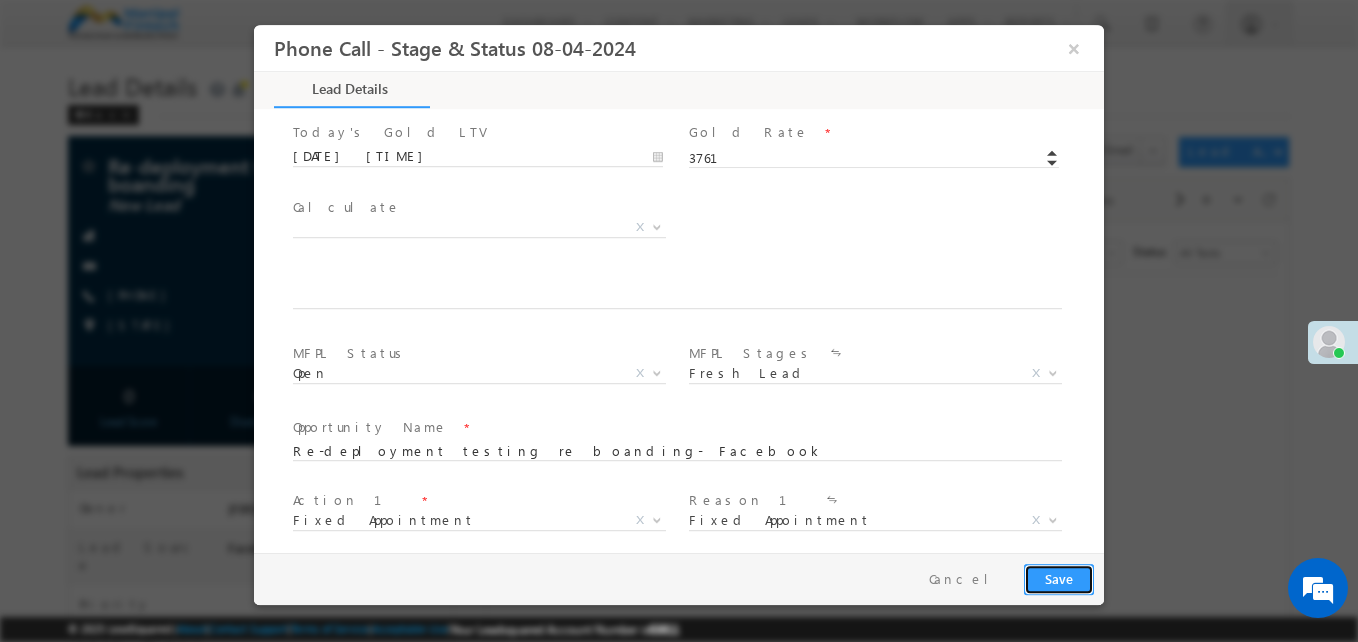 click on "Save" at bounding box center (1059, 579) 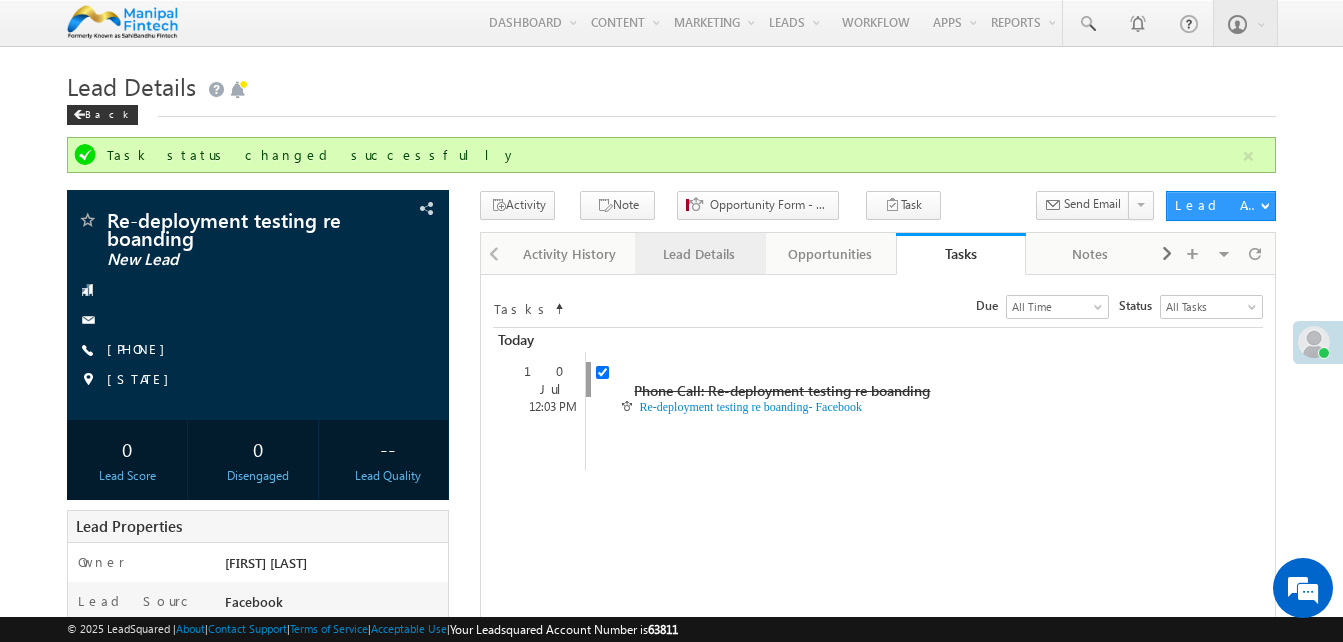 click on "Lead Details" at bounding box center [699, 254] 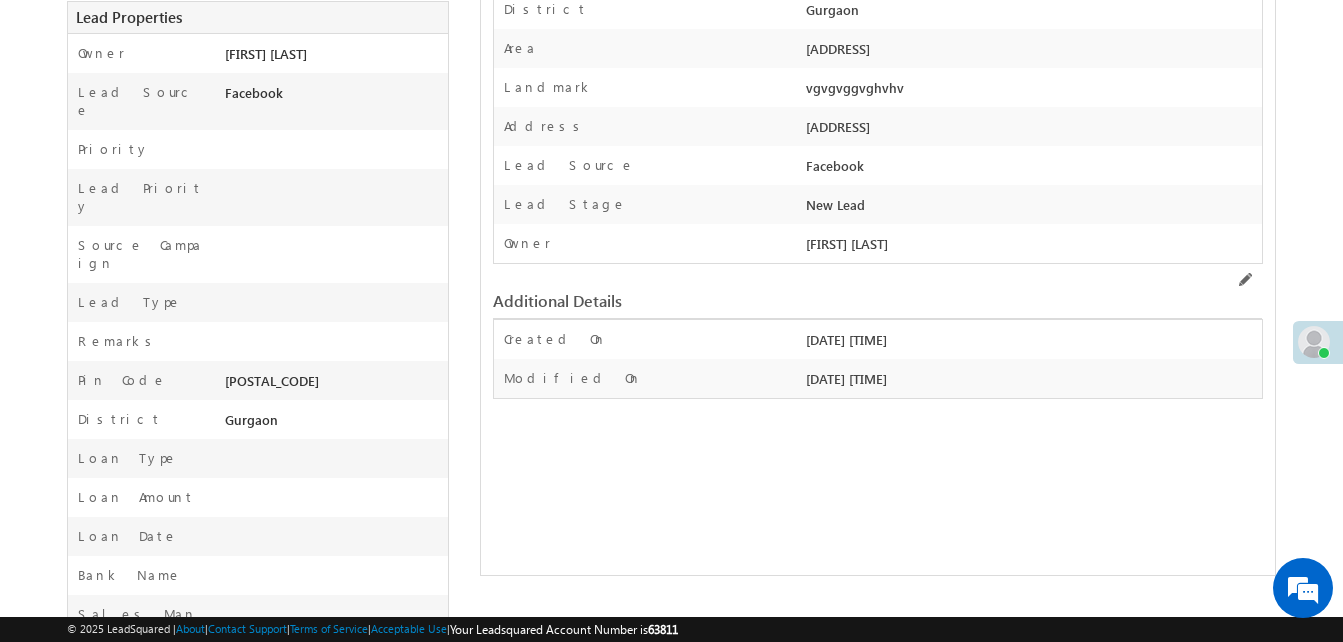 scroll, scrollTop: 0, scrollLeft: 0, axis: both 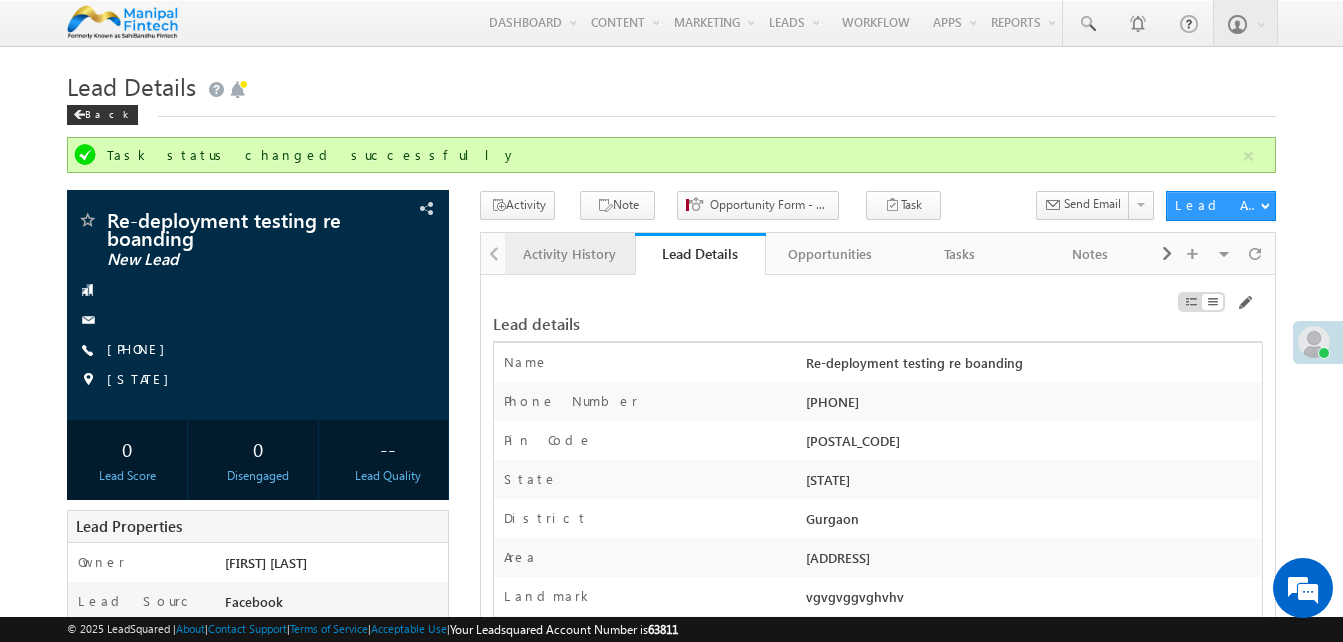 click on "Activity History" at bounding box center (569, 254) 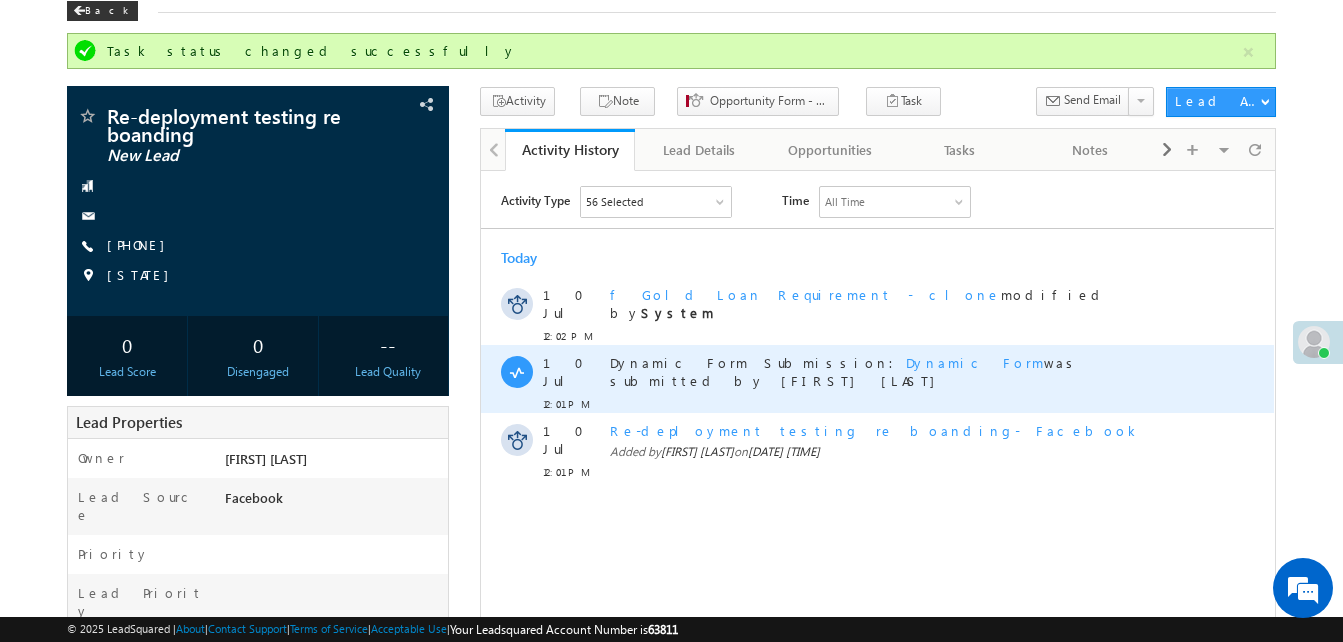 scroll, scrollTop: 0, scrollLeft: 0, axis: both 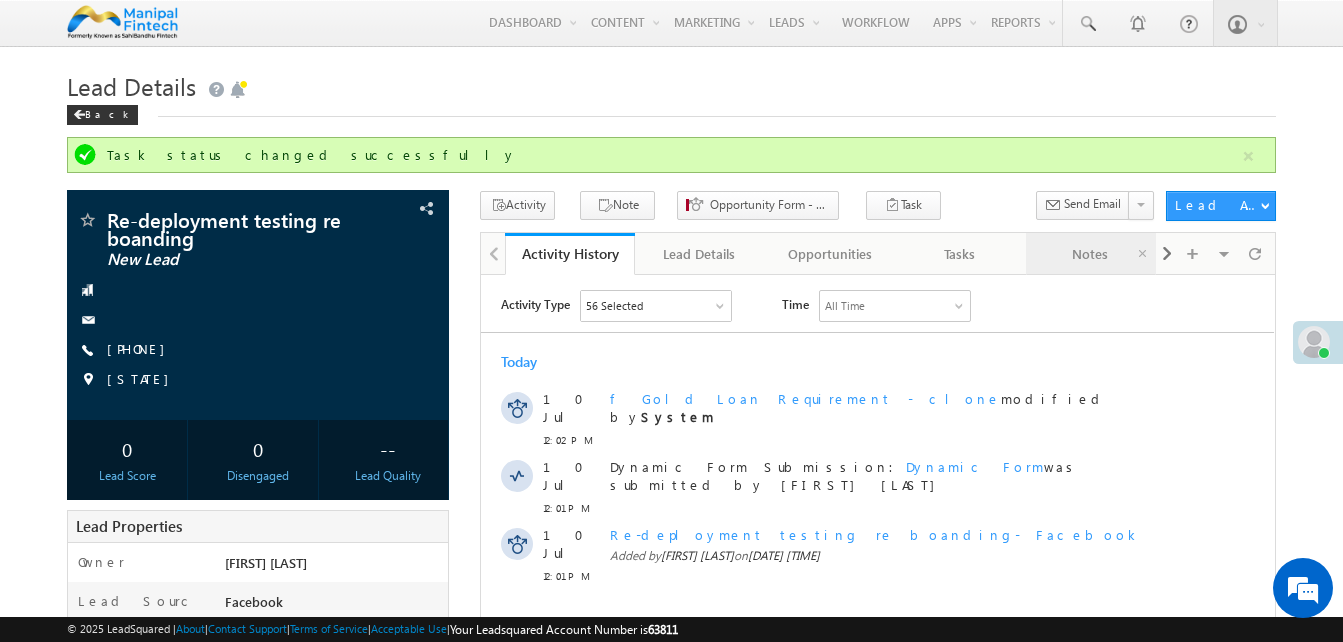 click on "Notes" at bounding box center [1090, 254] 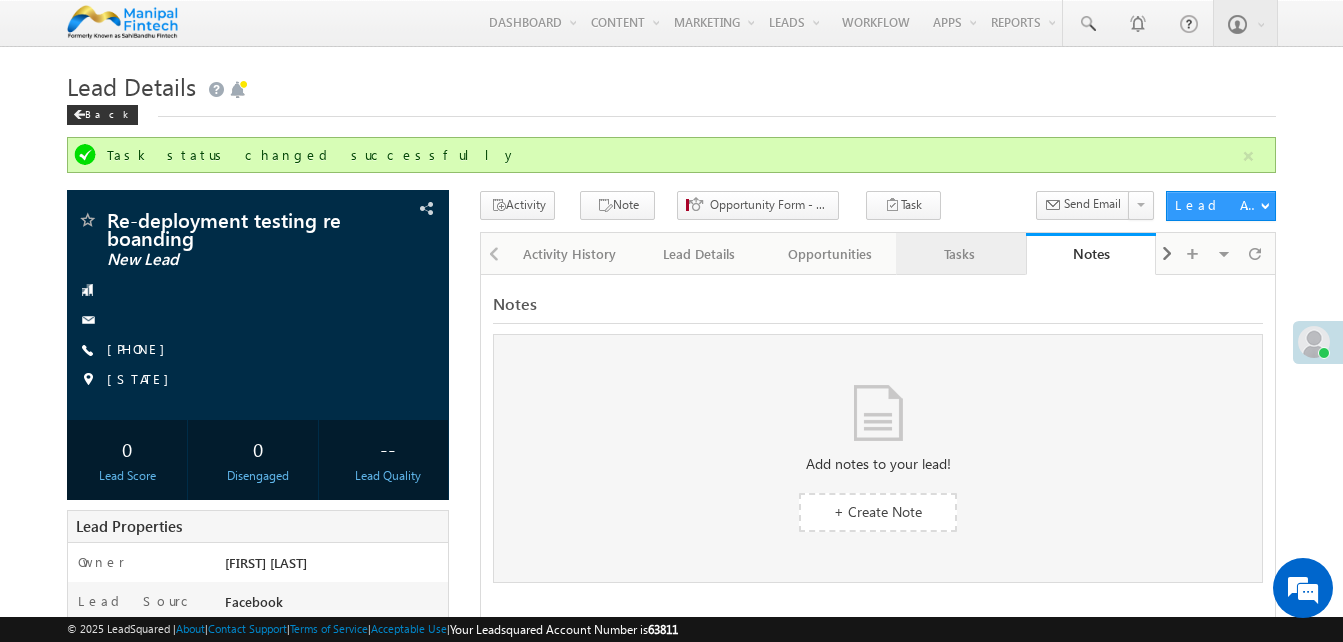 click on "Tasks" at bounding box center (960, 254) 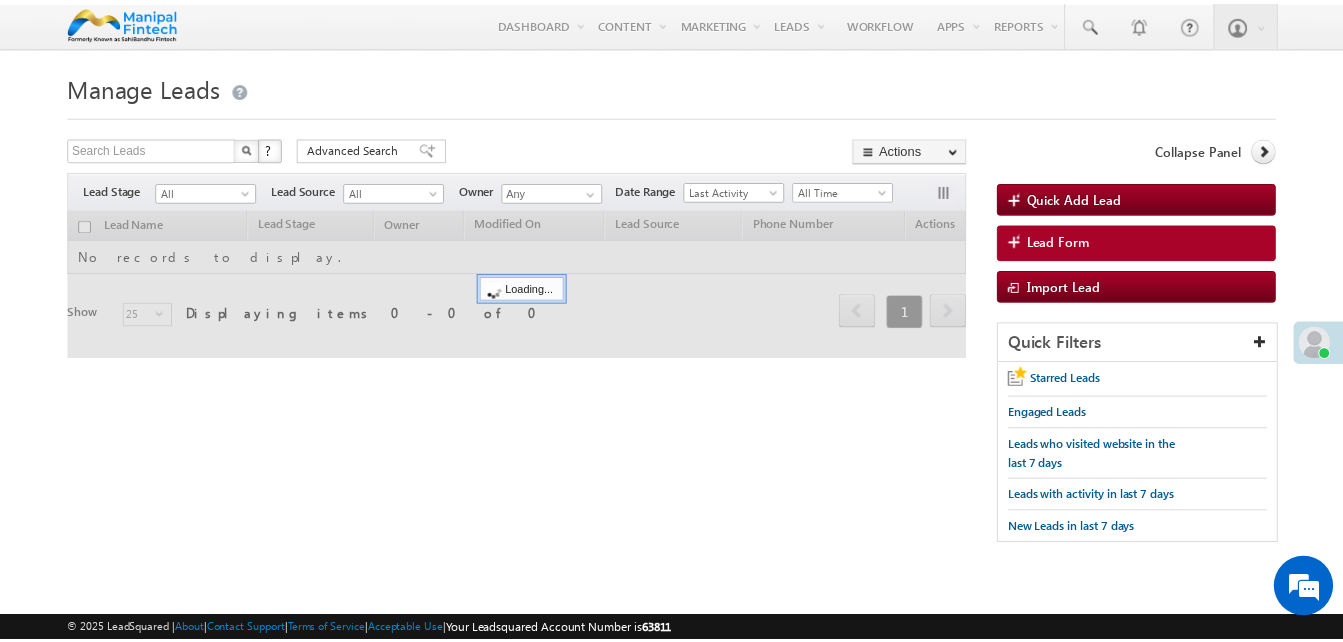scroll, scrollTop: 0, scrollLeft: 0, axis: both 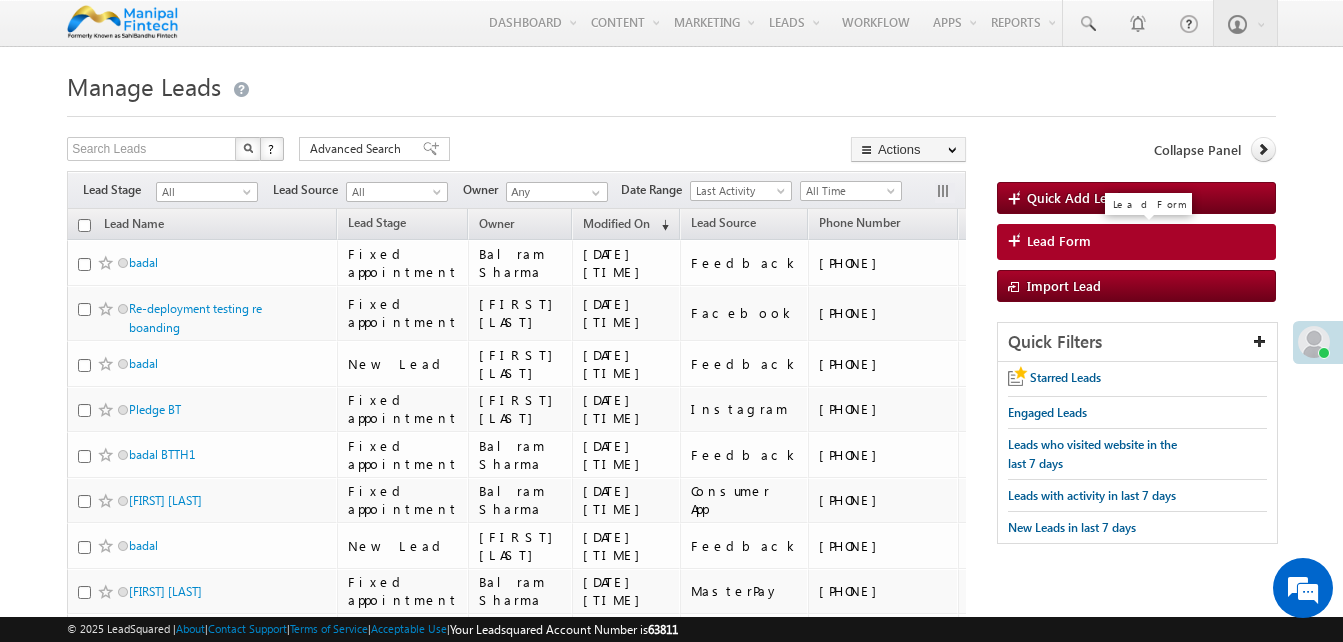 click on "Lead Form" at bounding box center [1059, 241] 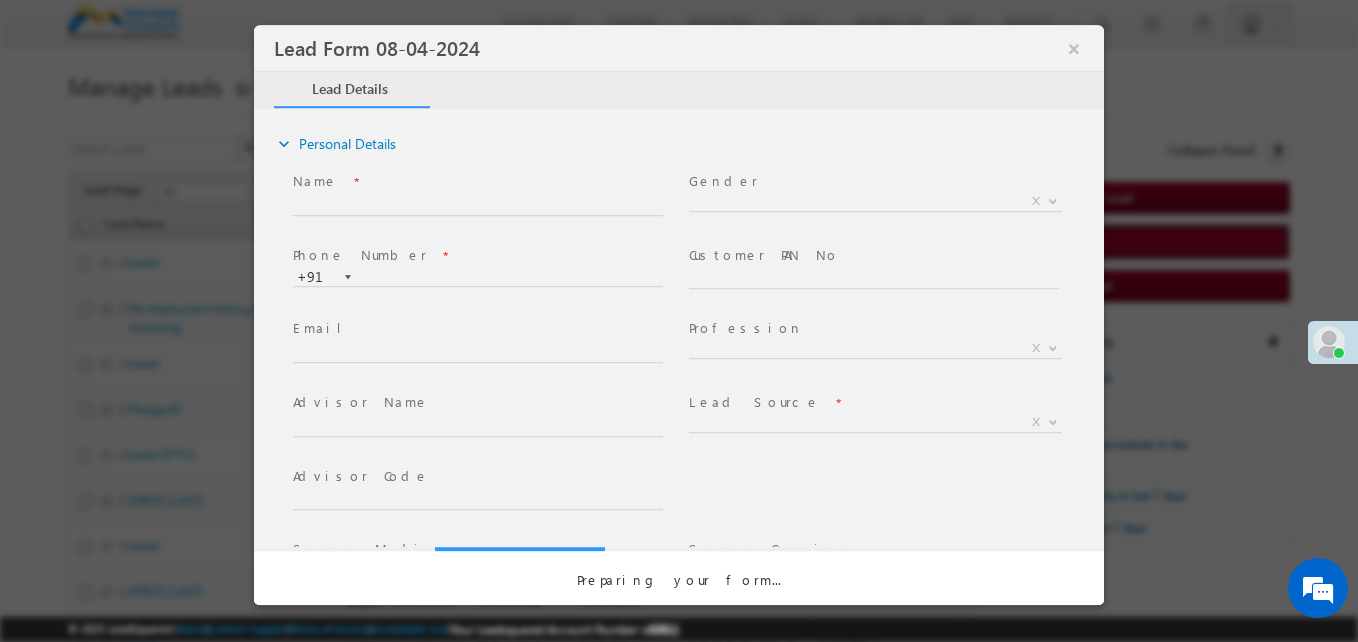 select on "Open" 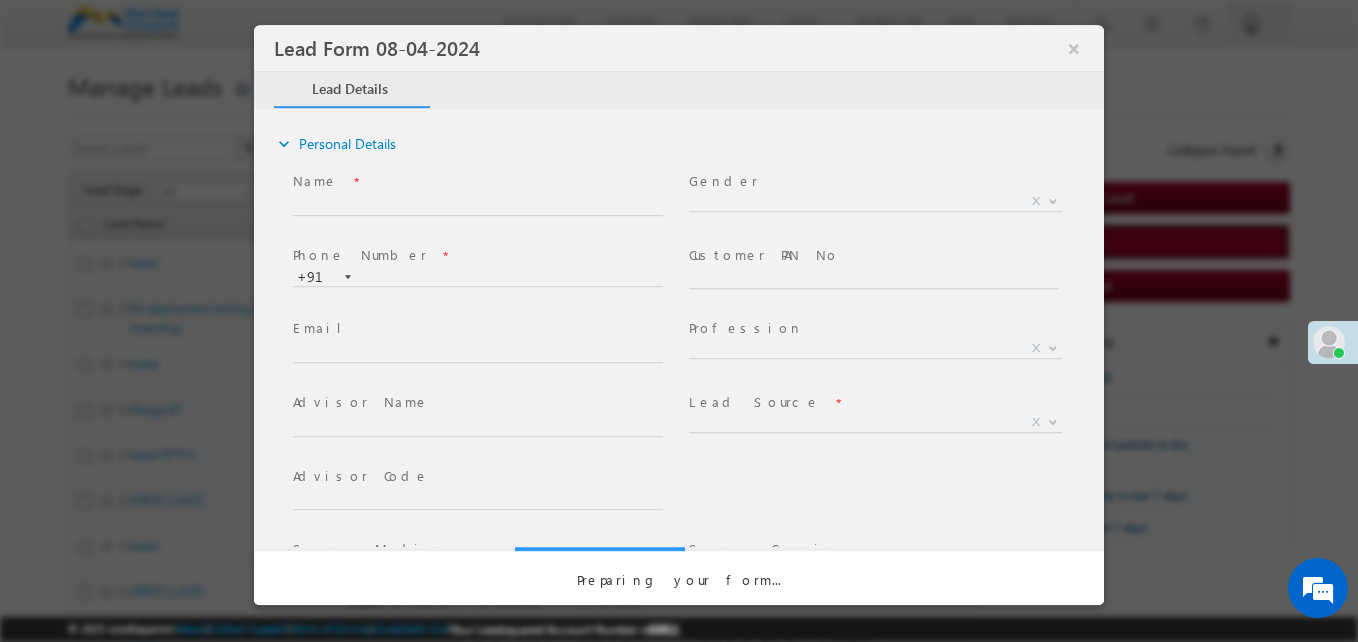 scroll, scrollTop: 0, scrollLeft: 0, axis: both 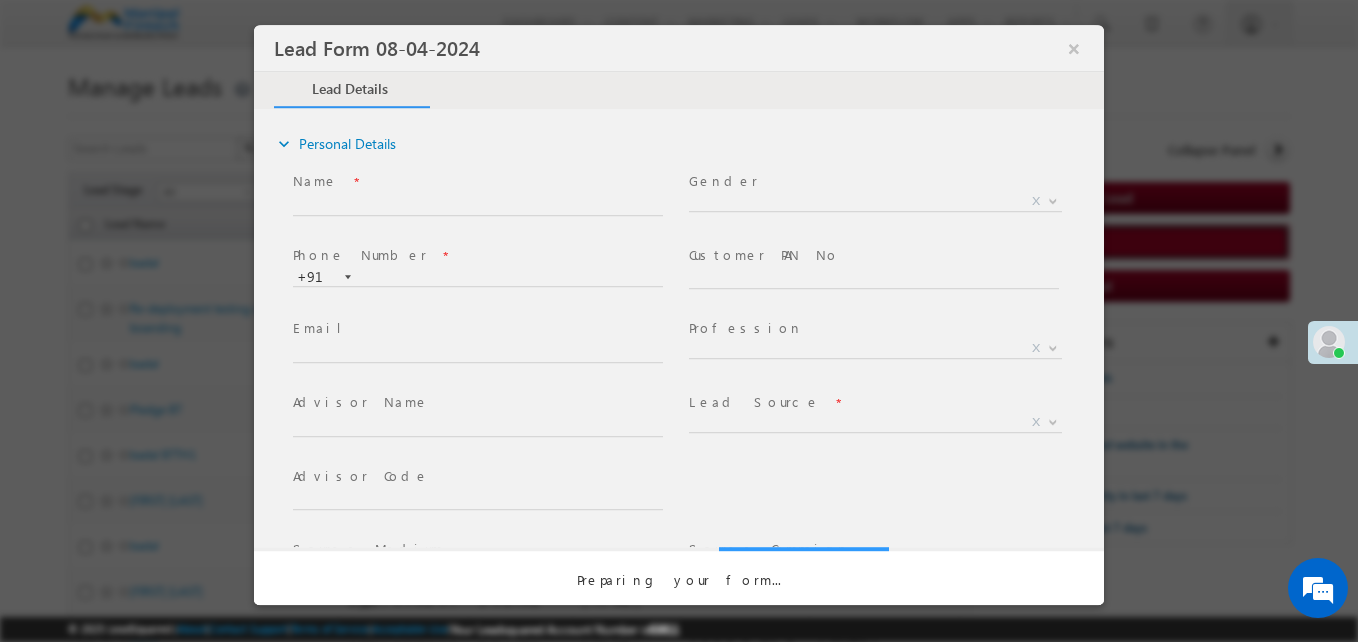 select on "Prospecting" 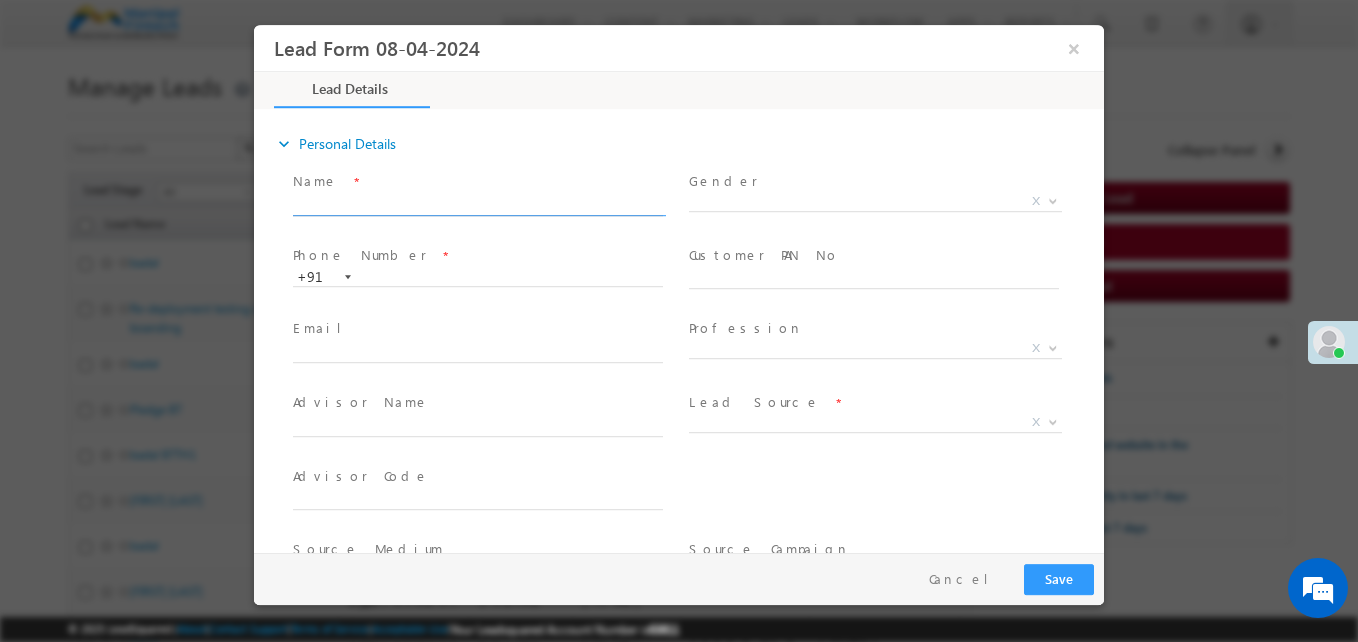 click at bounding box center [478, 206] 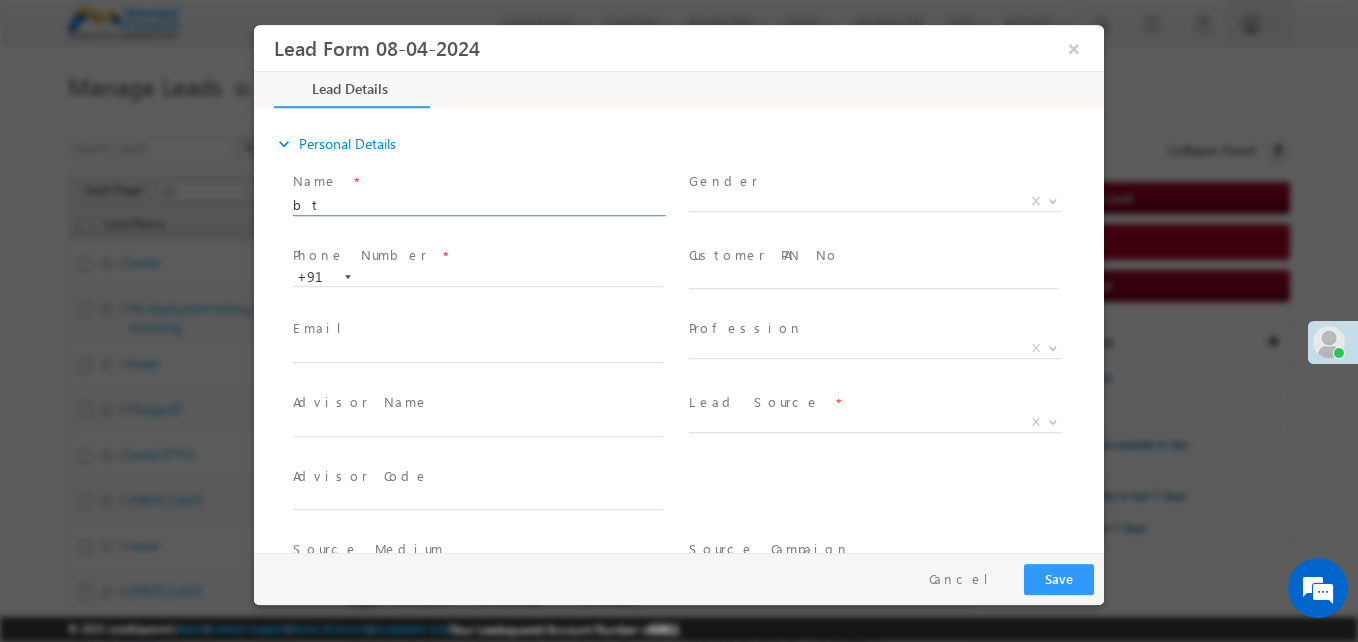 type on "bt r" 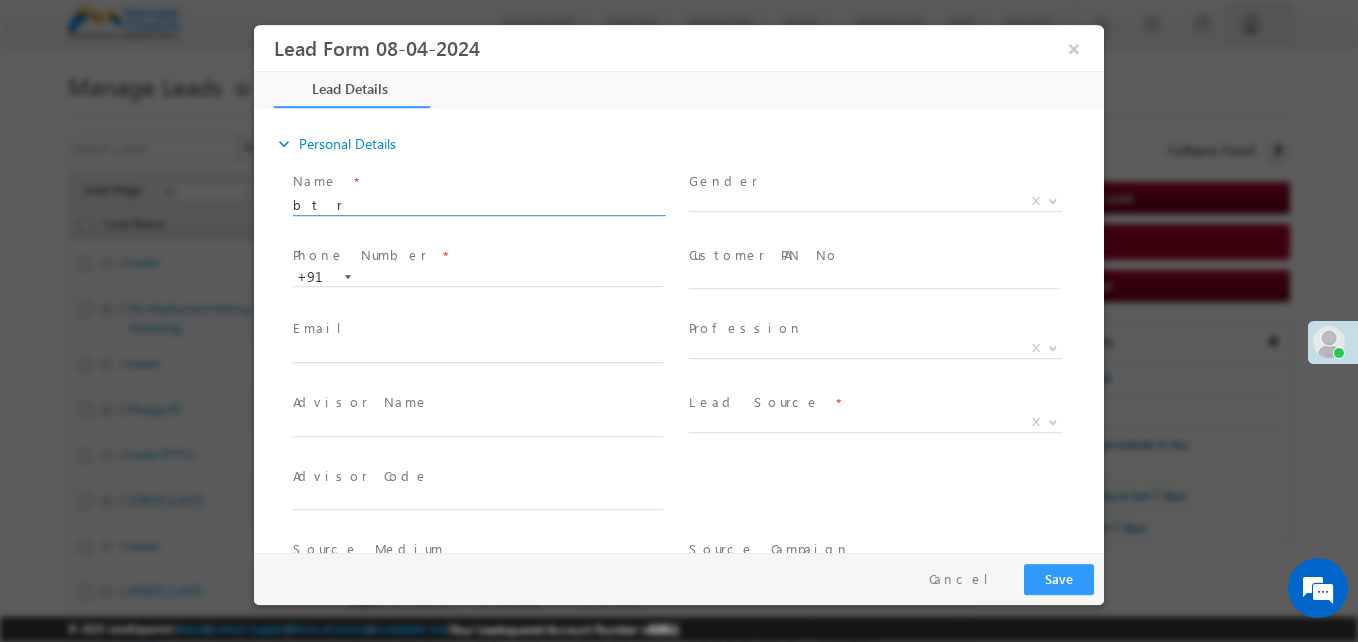 type on "bt re" 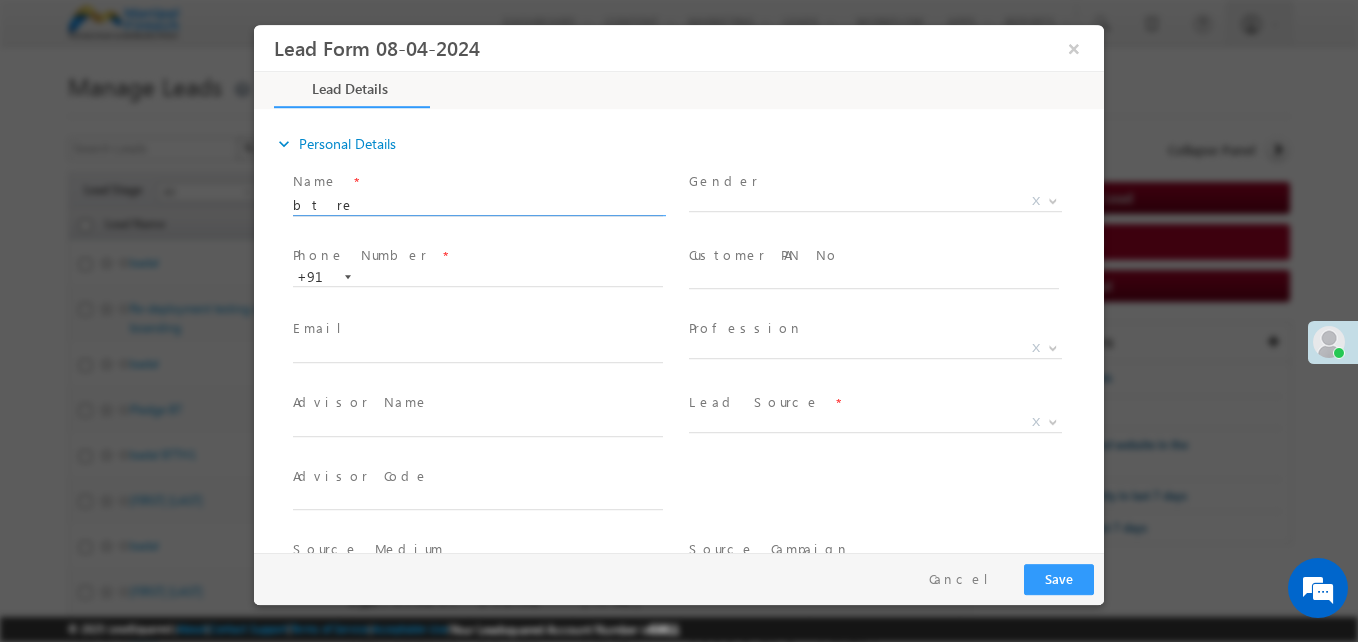 type on "3761" 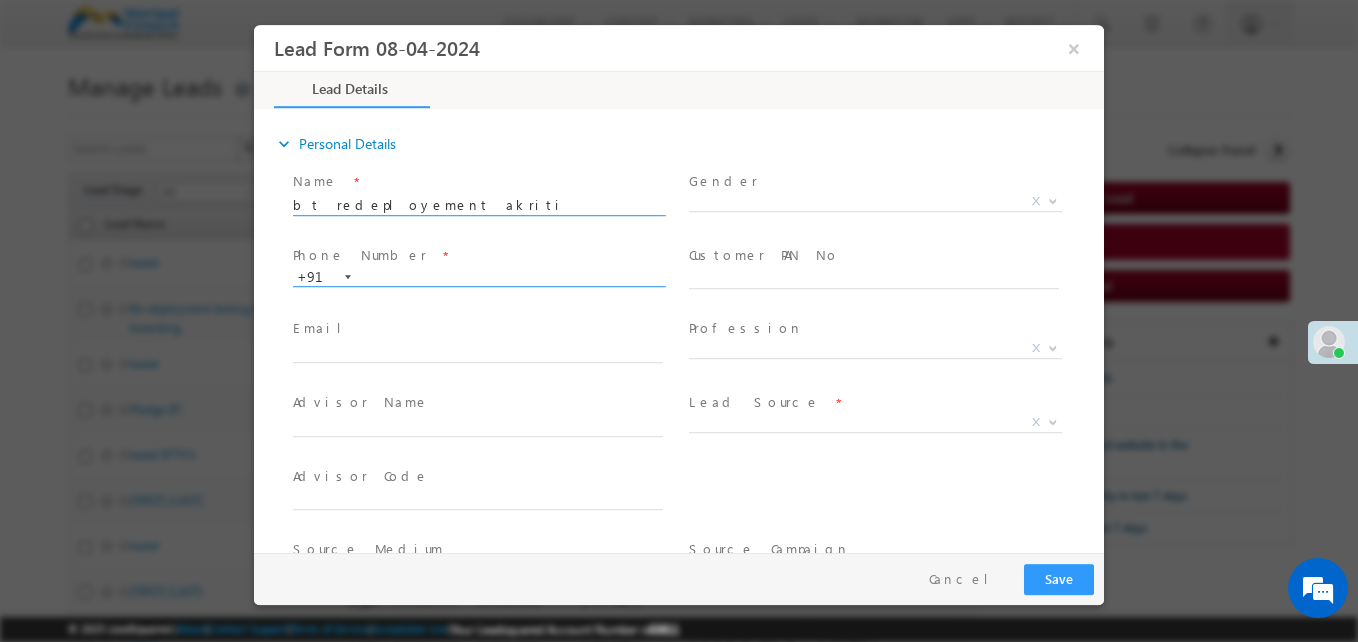 type on "bt redeployement akriti" 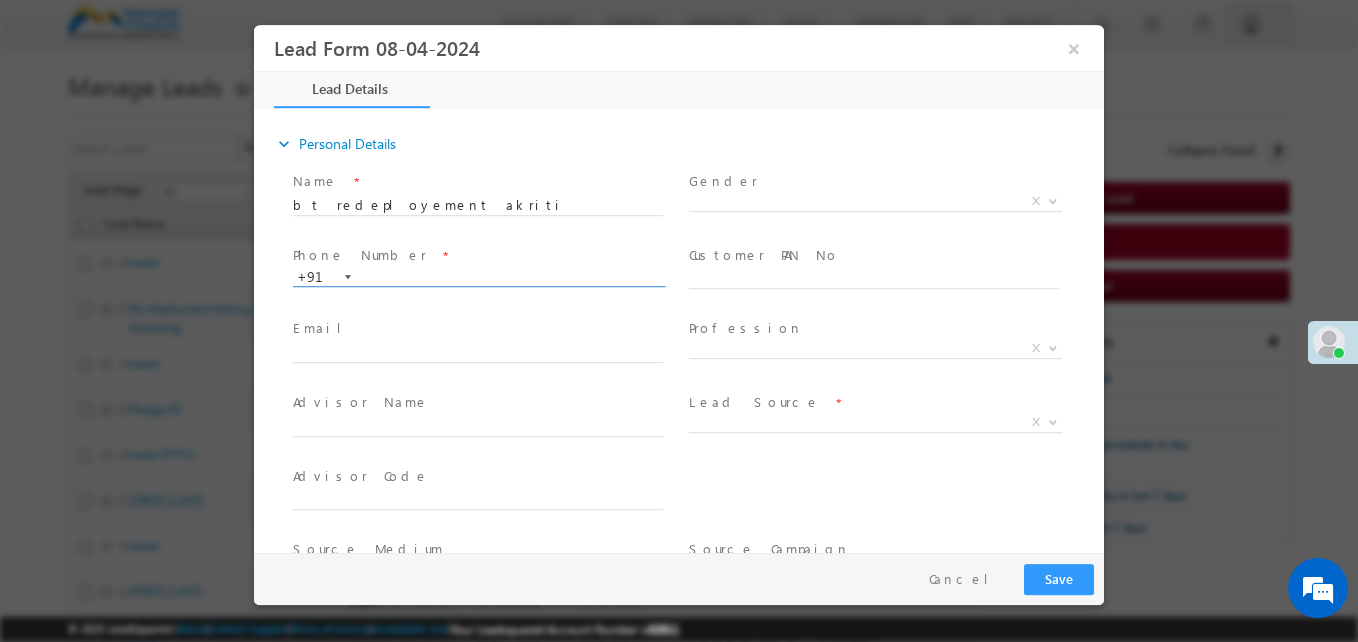 click at bounding box center (478, 278) 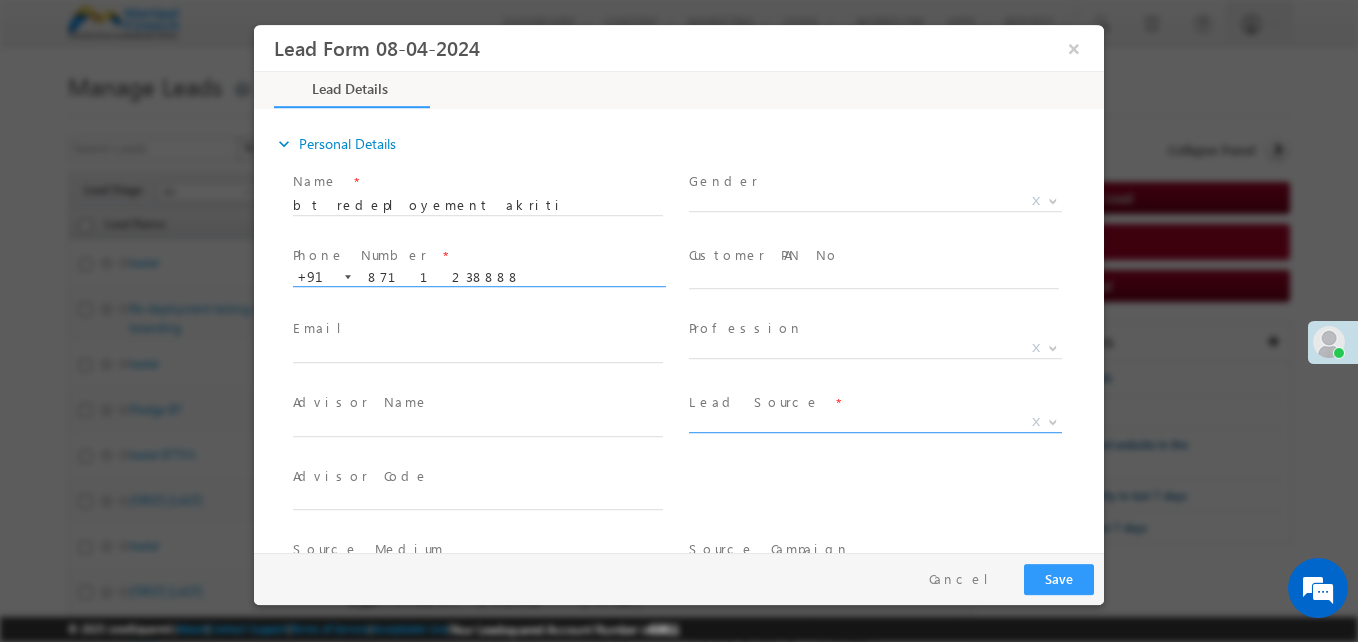 type on "[PHONE]" 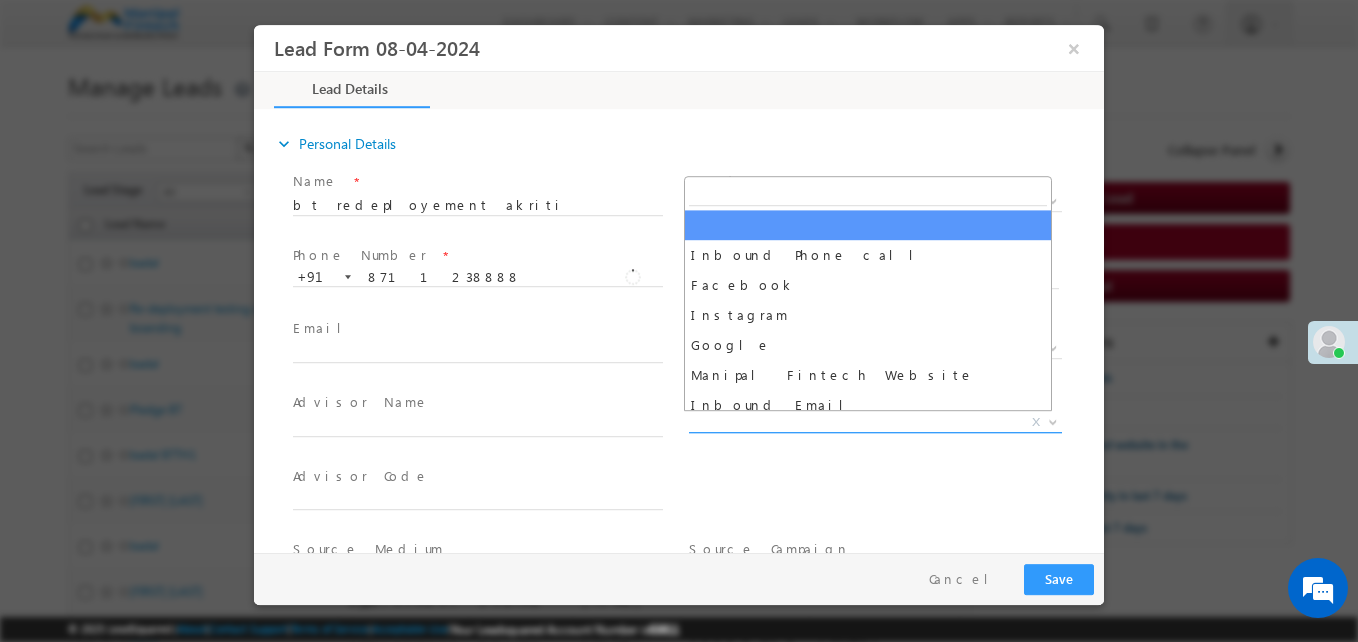 click on "X" at bounding box center (875, 423) 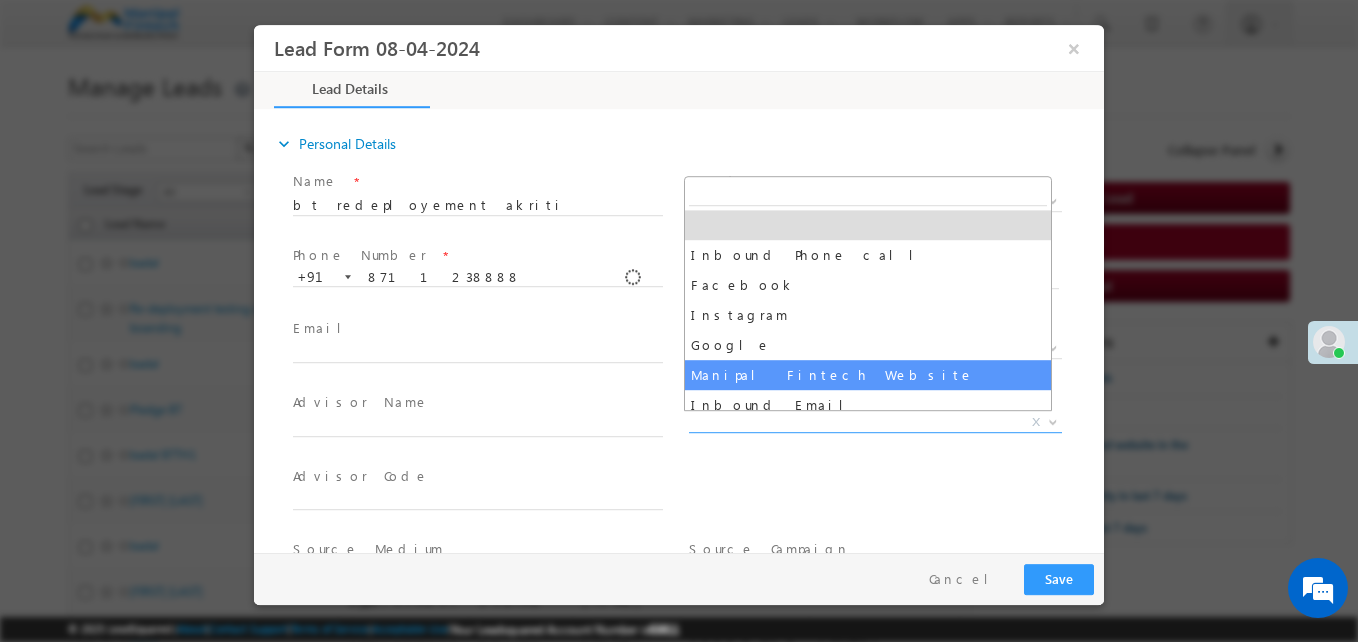 select on "Manipal Fintech Website" 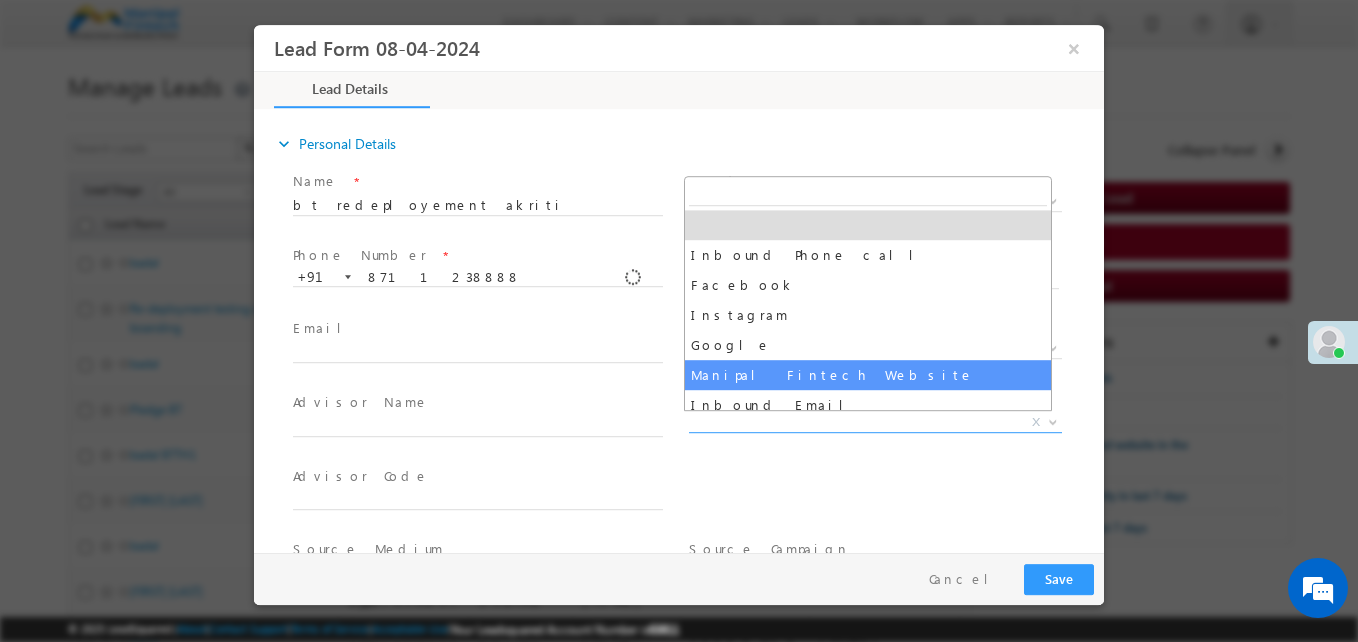 type on "bt redeployement [PERSON]- Manipal Fintech Website" 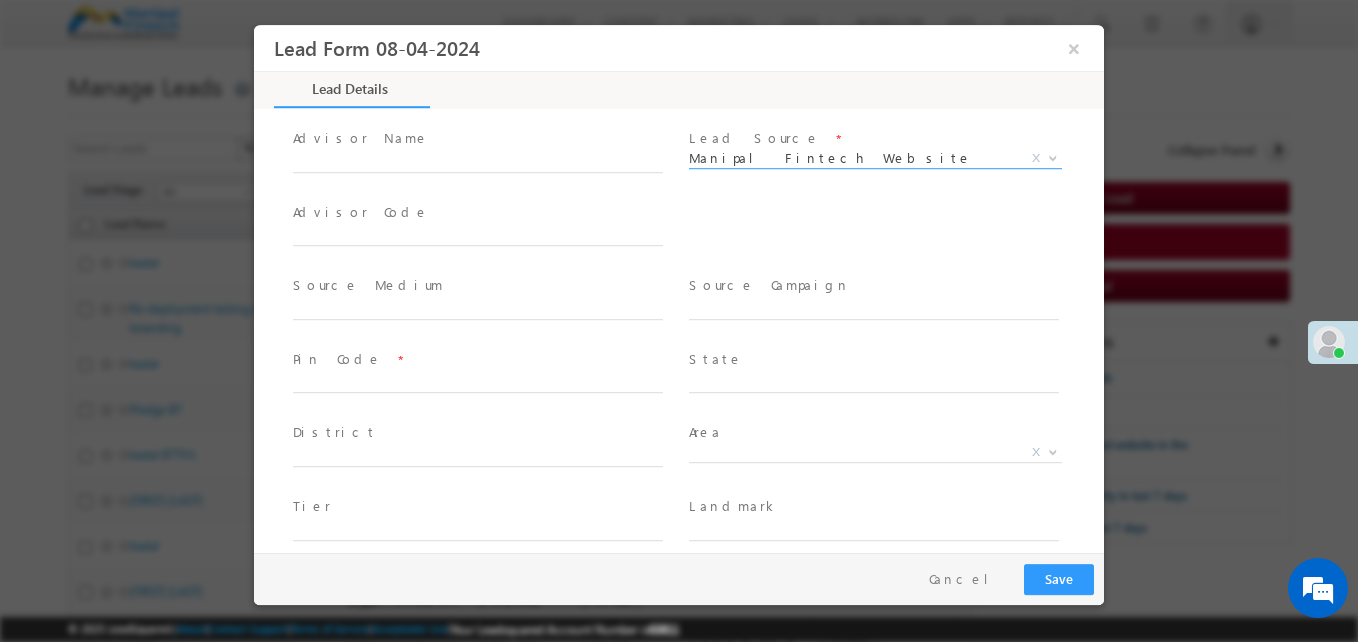 scroll, scrollTop: 267, scrollLeft: 0, axis: vertical 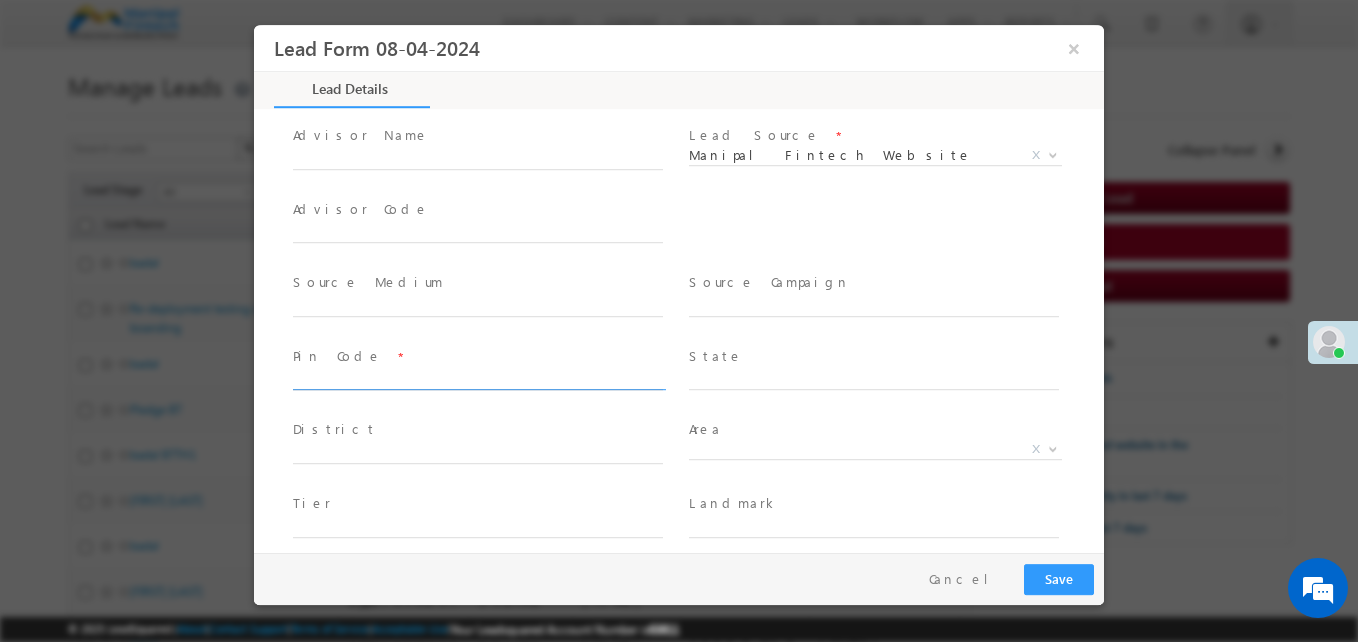 click at bounding box center (478, 381) 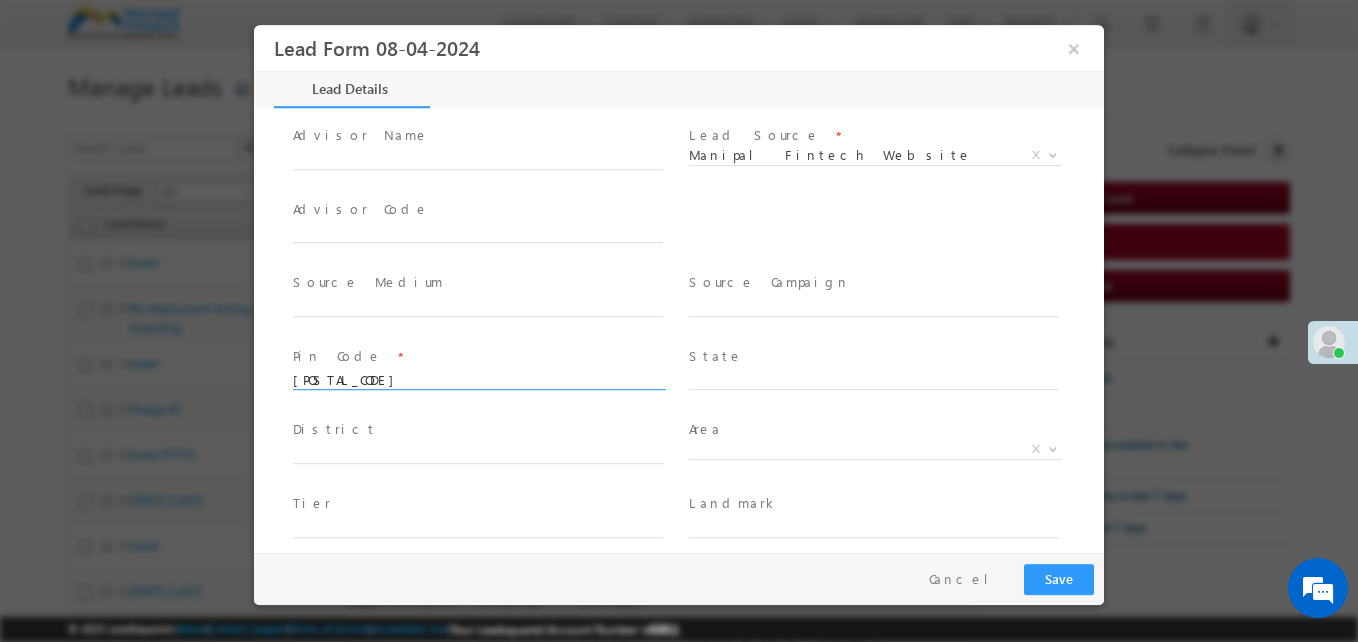type on "[POSTAL_CODE]" 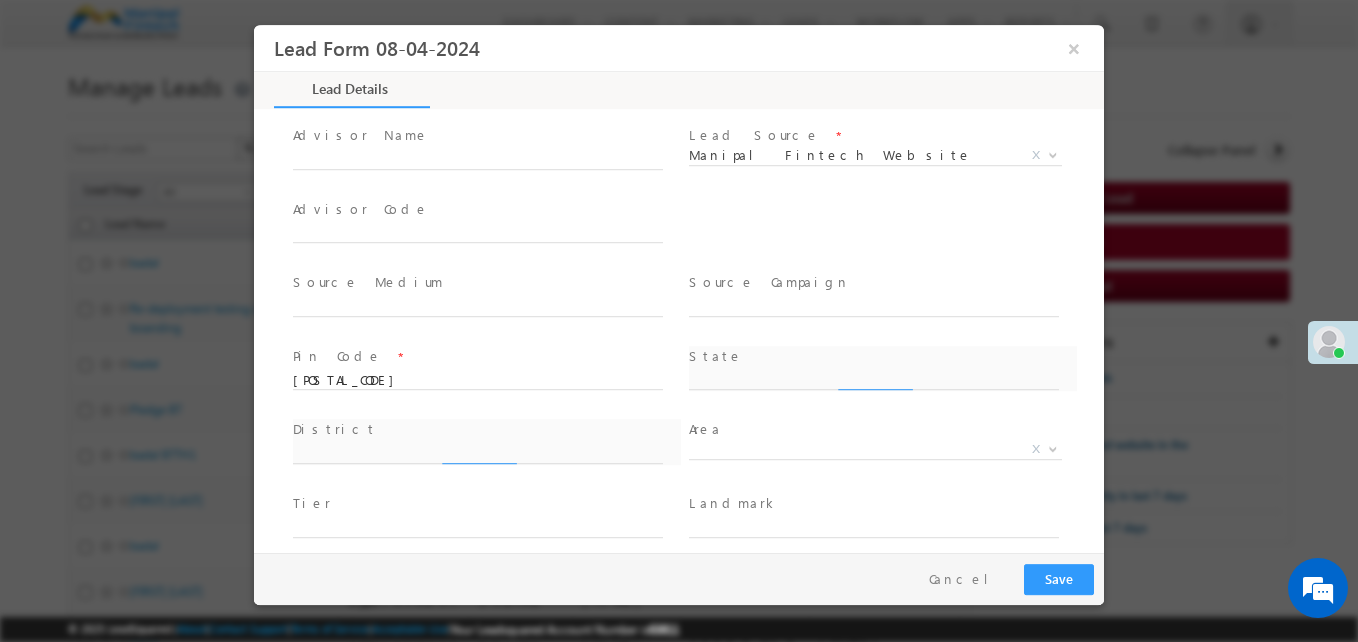 click on "District
*" at bounding box center (487, 452) 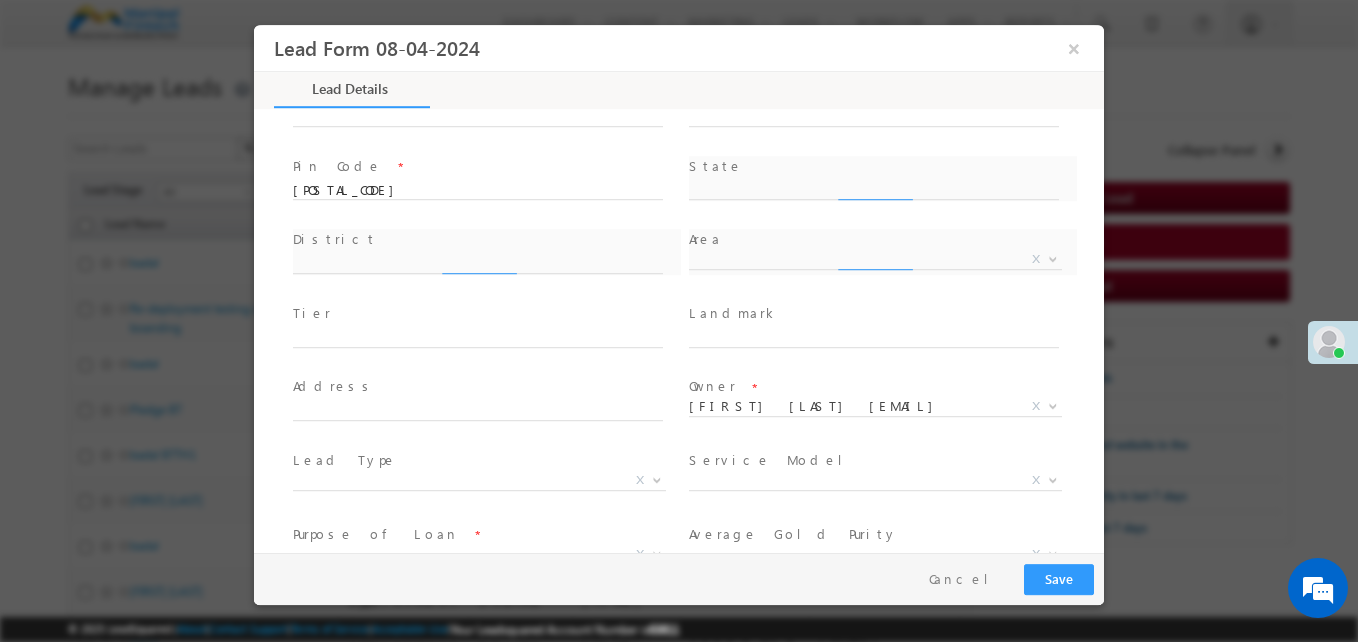 scroll, scrollTop: 458, scrollLeft: 0, axis: vertical 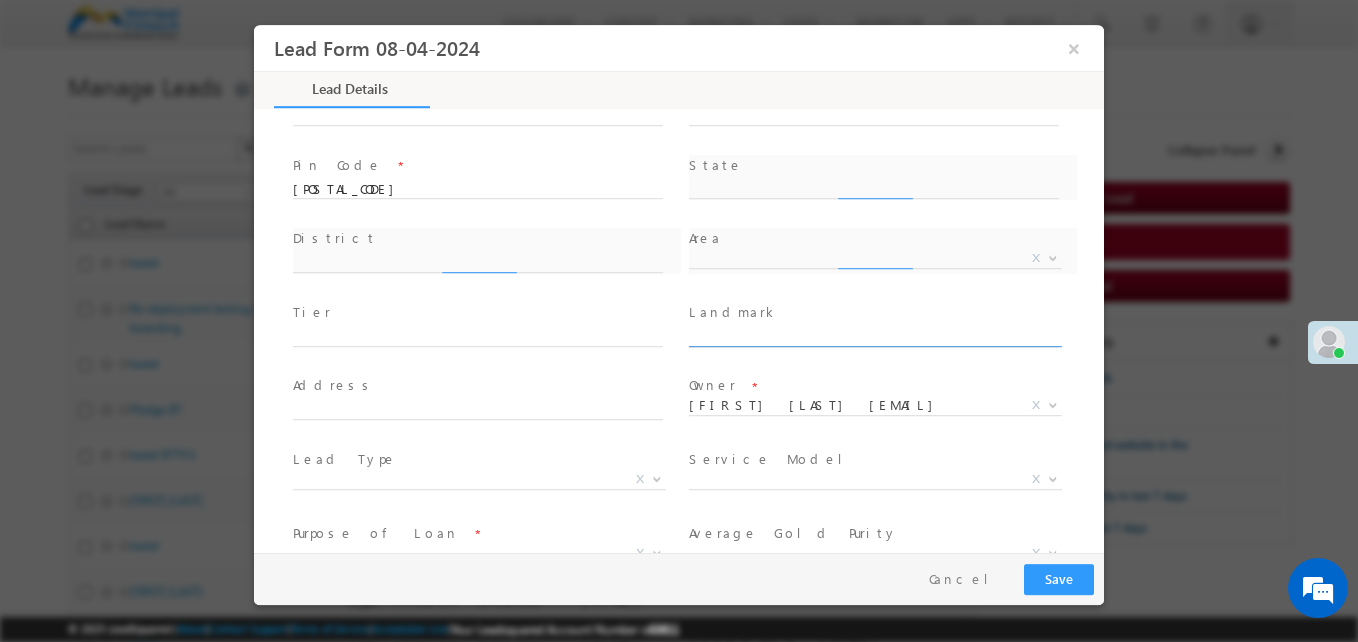click at bounding box center (874, 337) 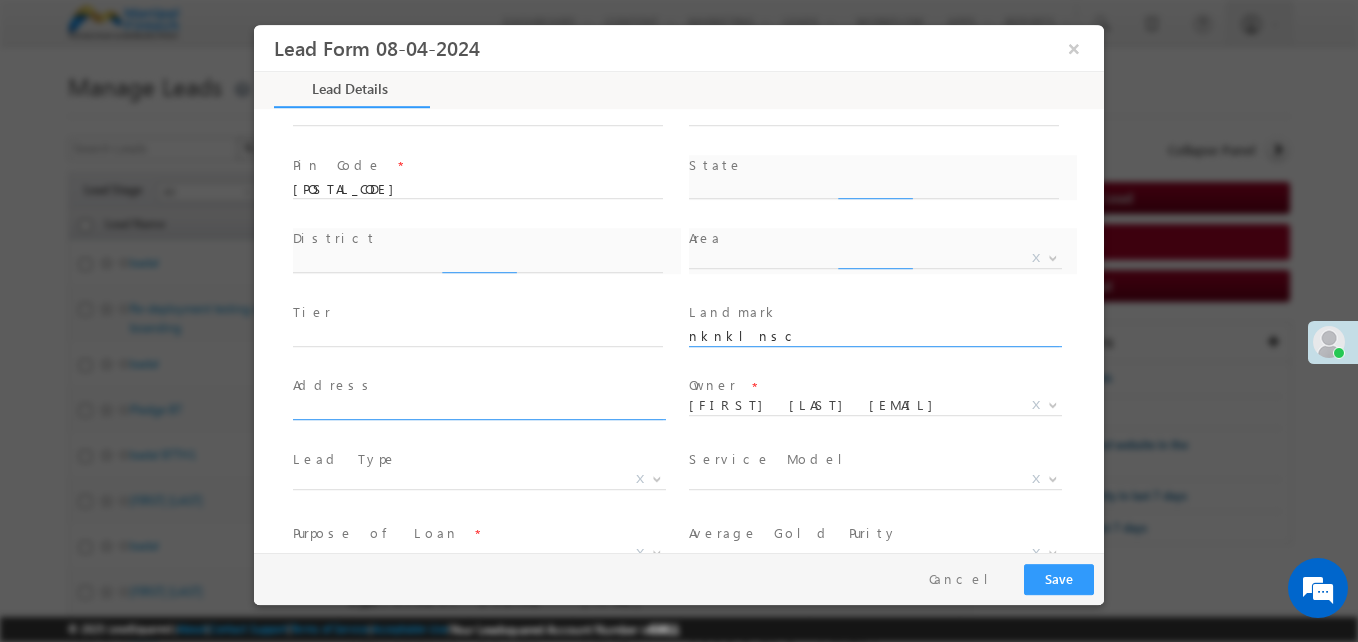 type on "nknklnsc" 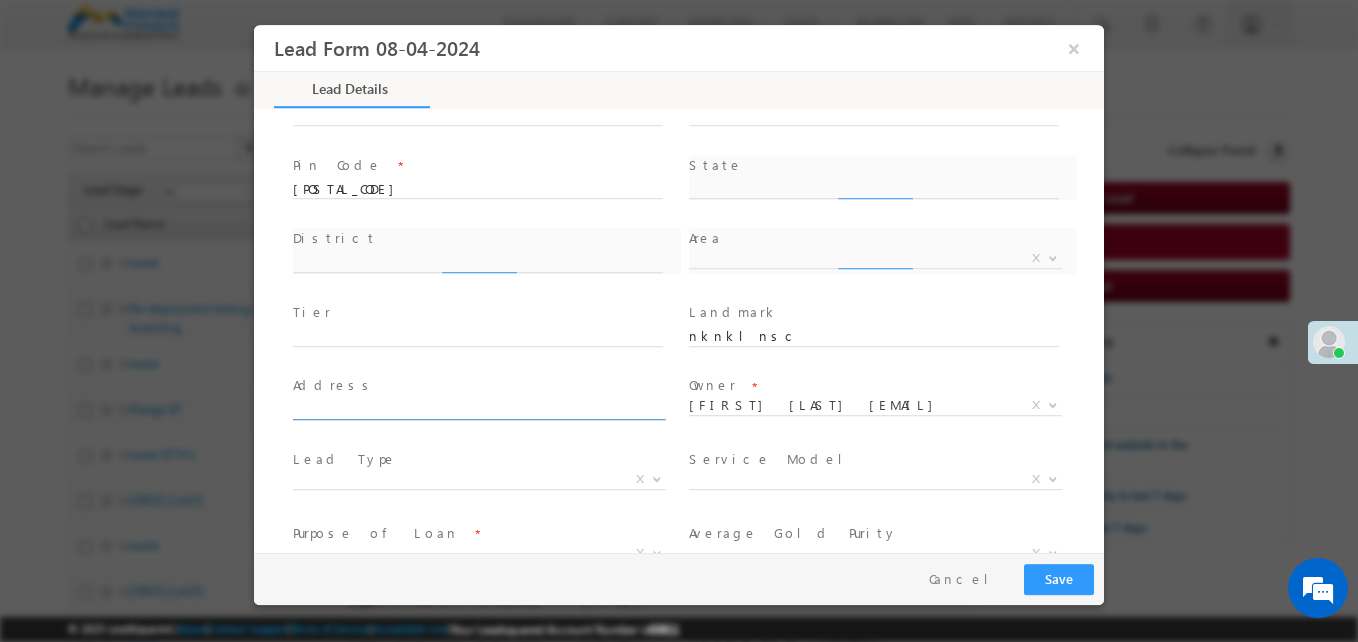 click at bounding box center [478, 411] 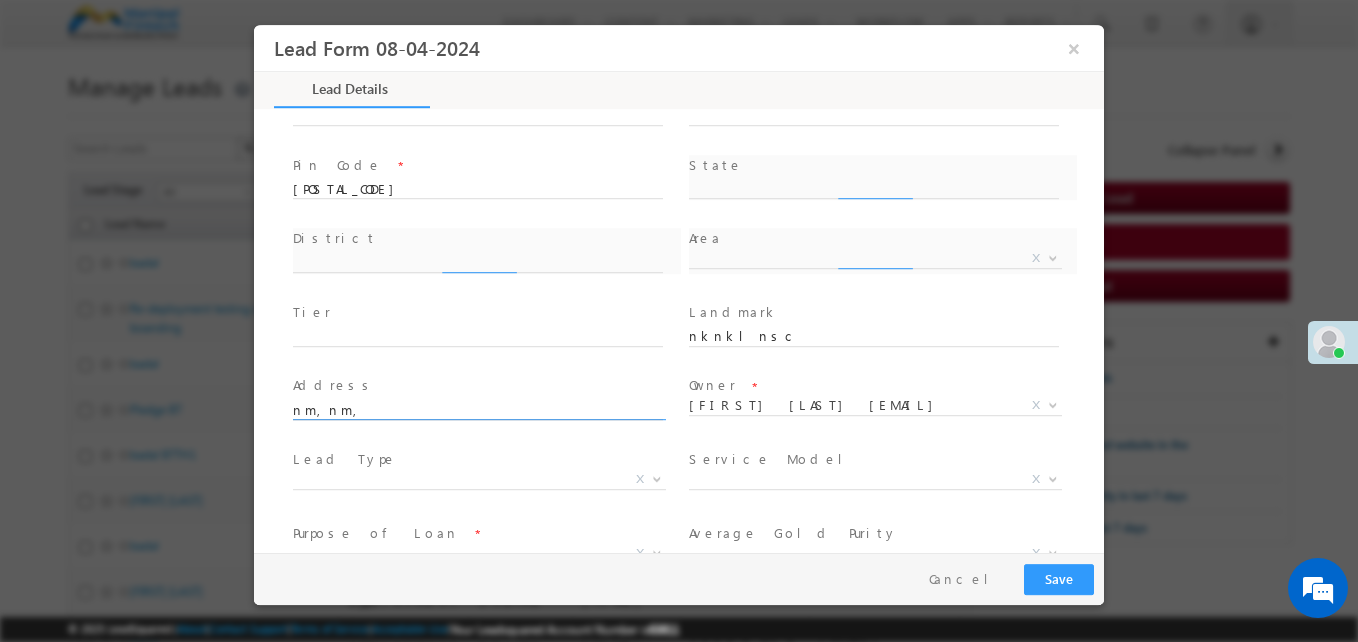 type on "nm,nm,n" 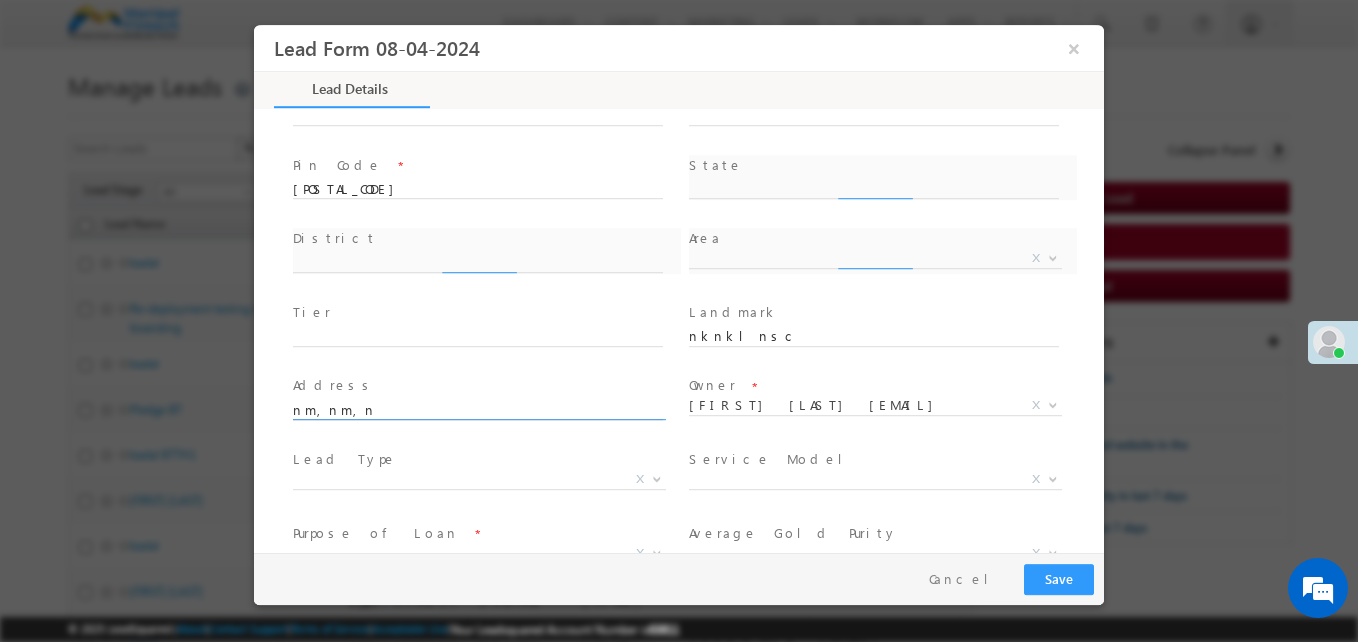 select on "[STREET_NAME]" 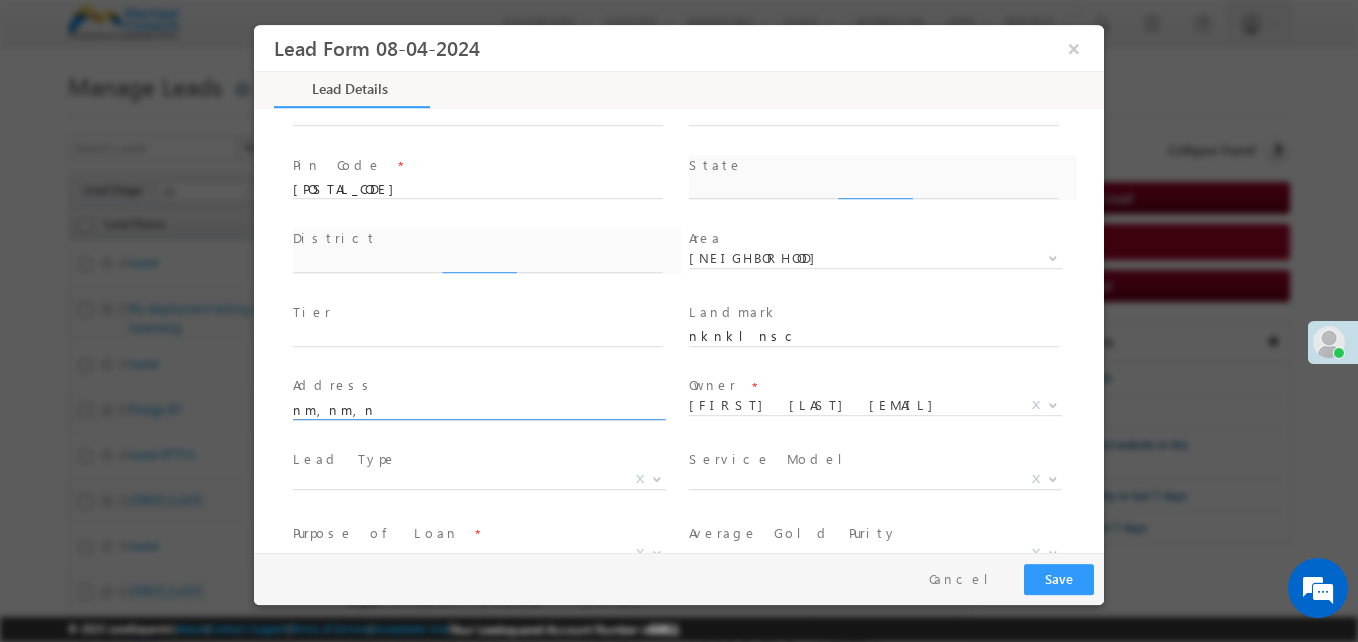 type on "[STATE]" 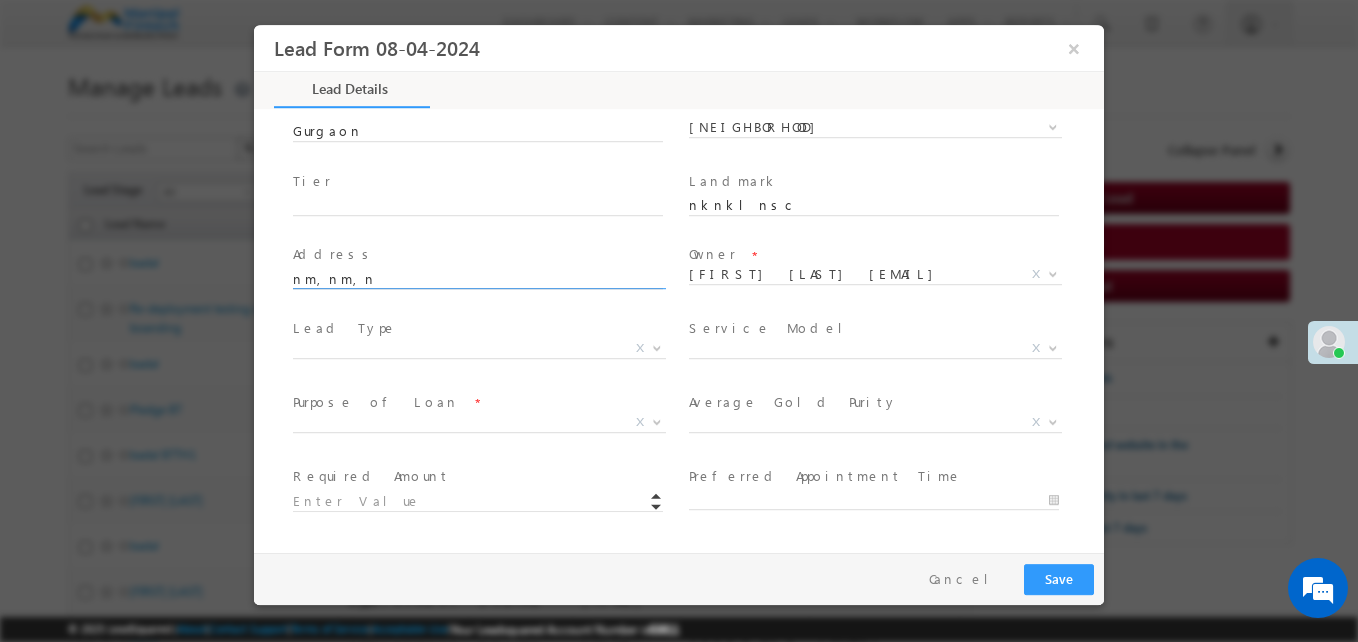 scroll, scrollTop: 591, scrollLeft: 0, axis: vertical 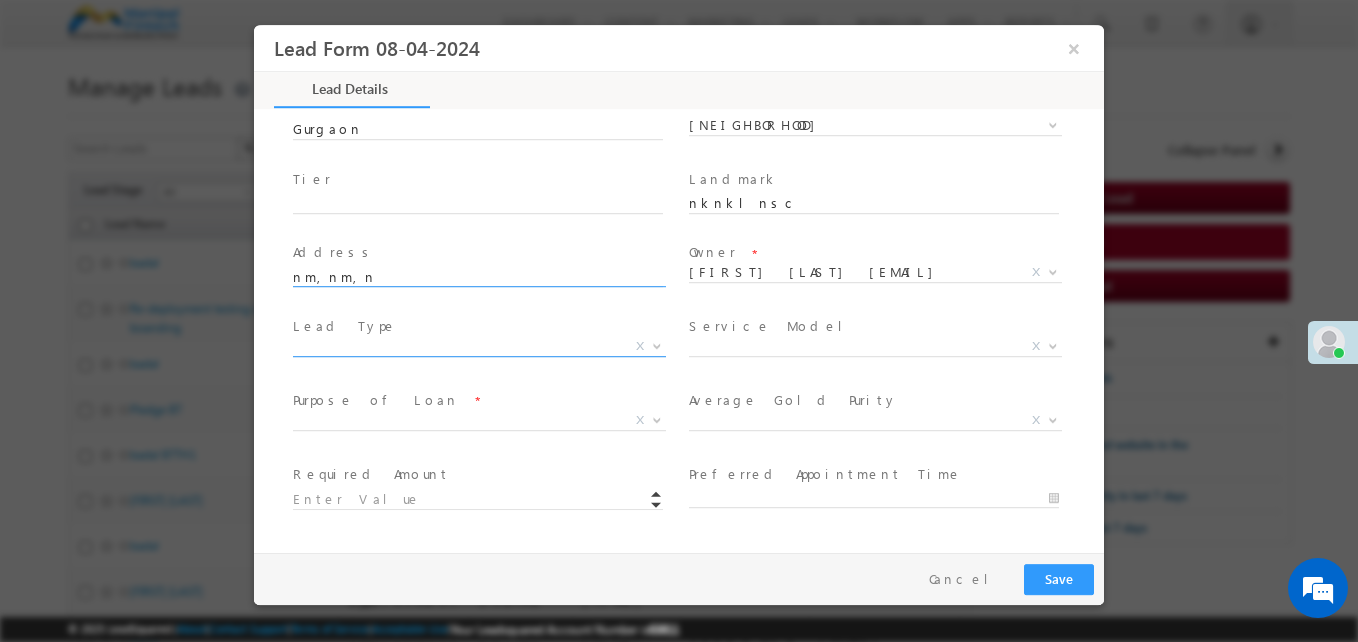 type on "nm,nm,n" 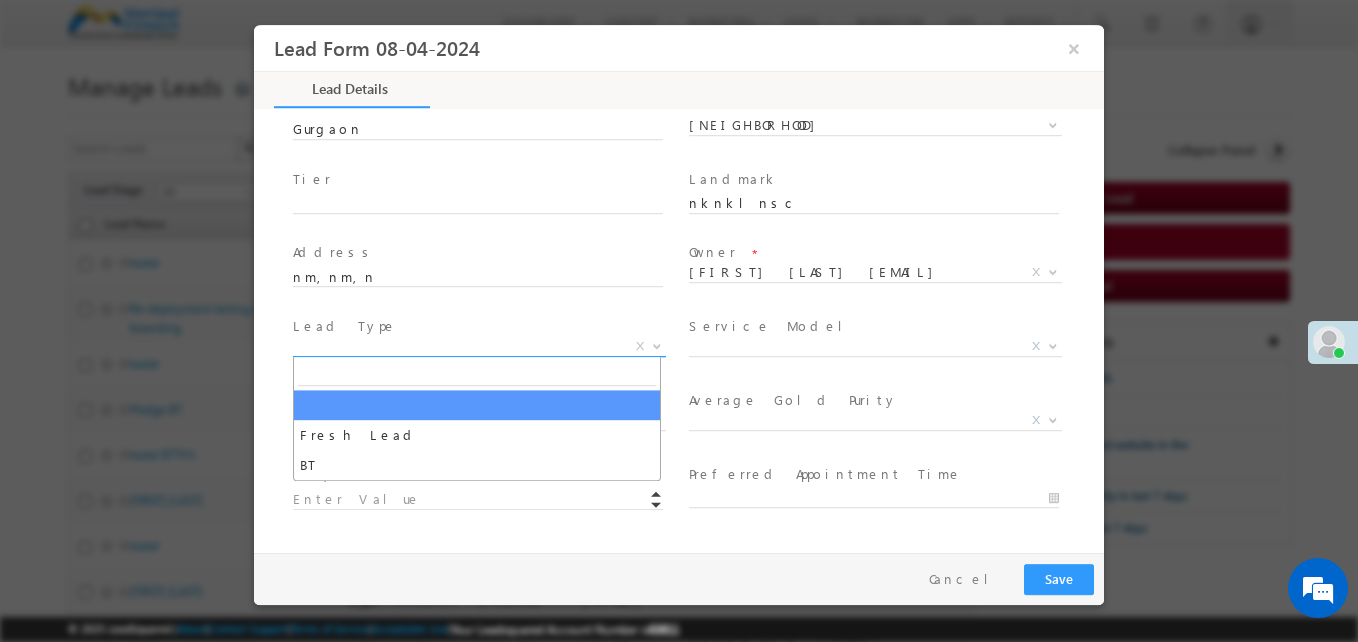 click on "X" at bounding box center (479, 347) 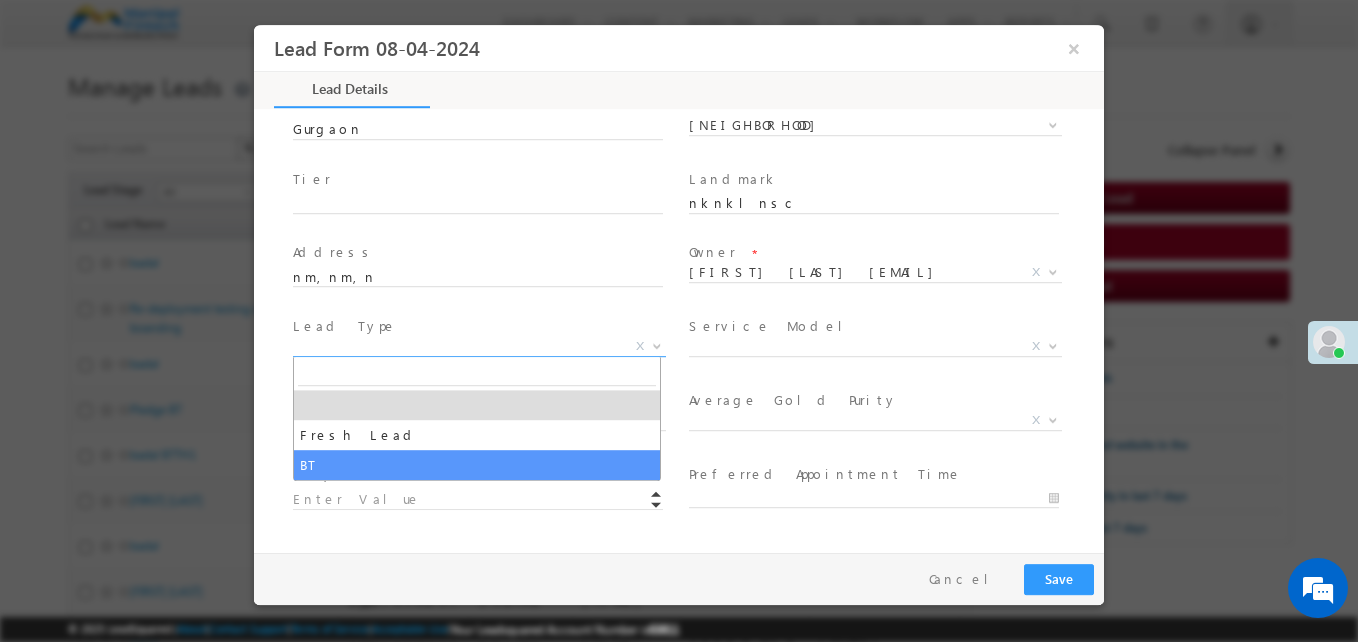 select on "BT" 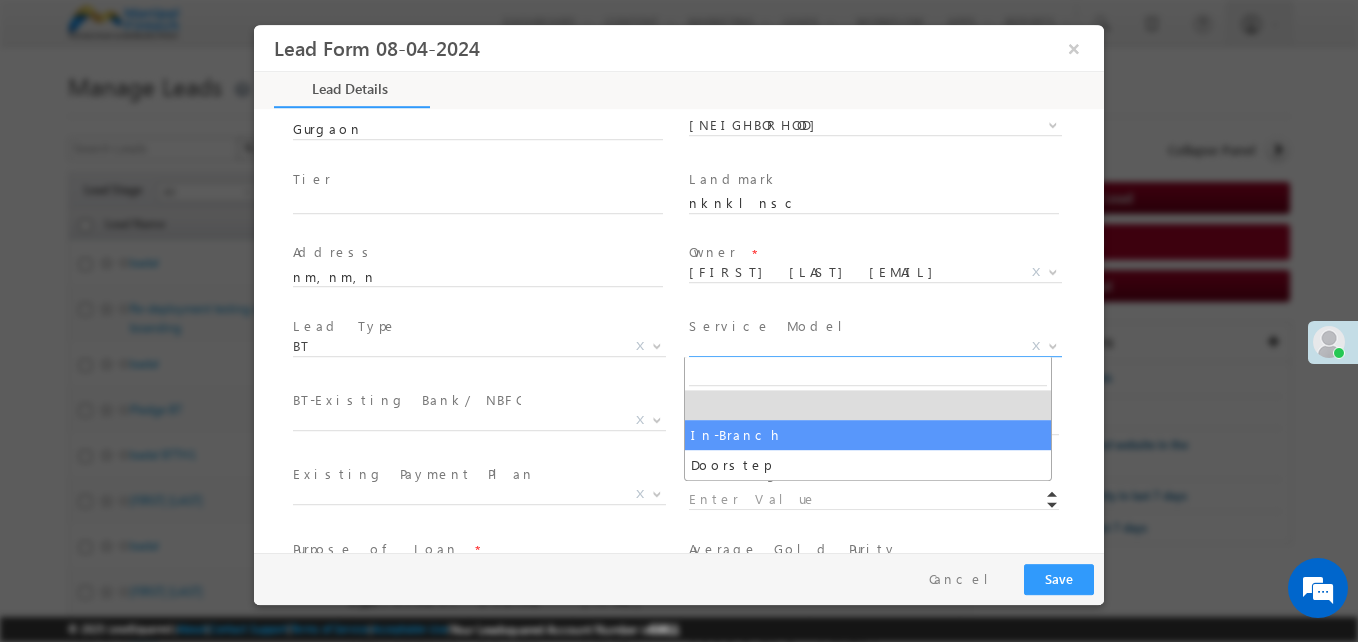 drag, startPoint x: 726, startPoint y: 344, endPoint x: 716, endPoint y: 437, distance: 93.53609 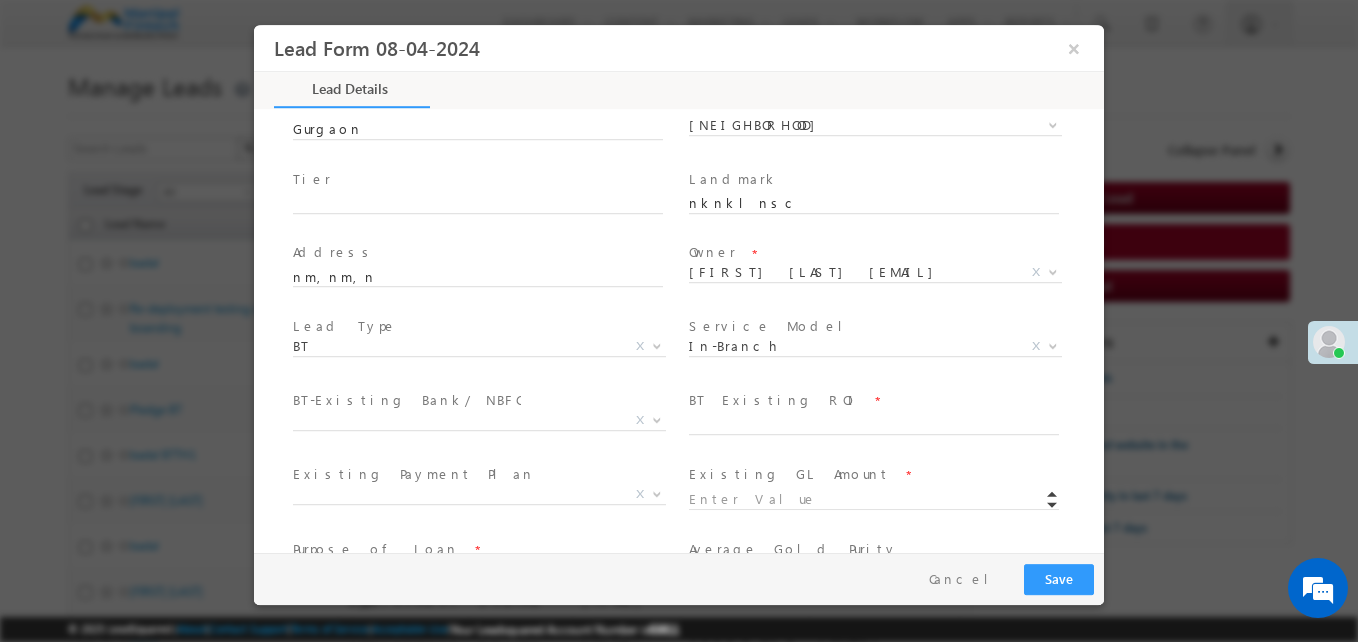 click at bounding box center (873, 445) 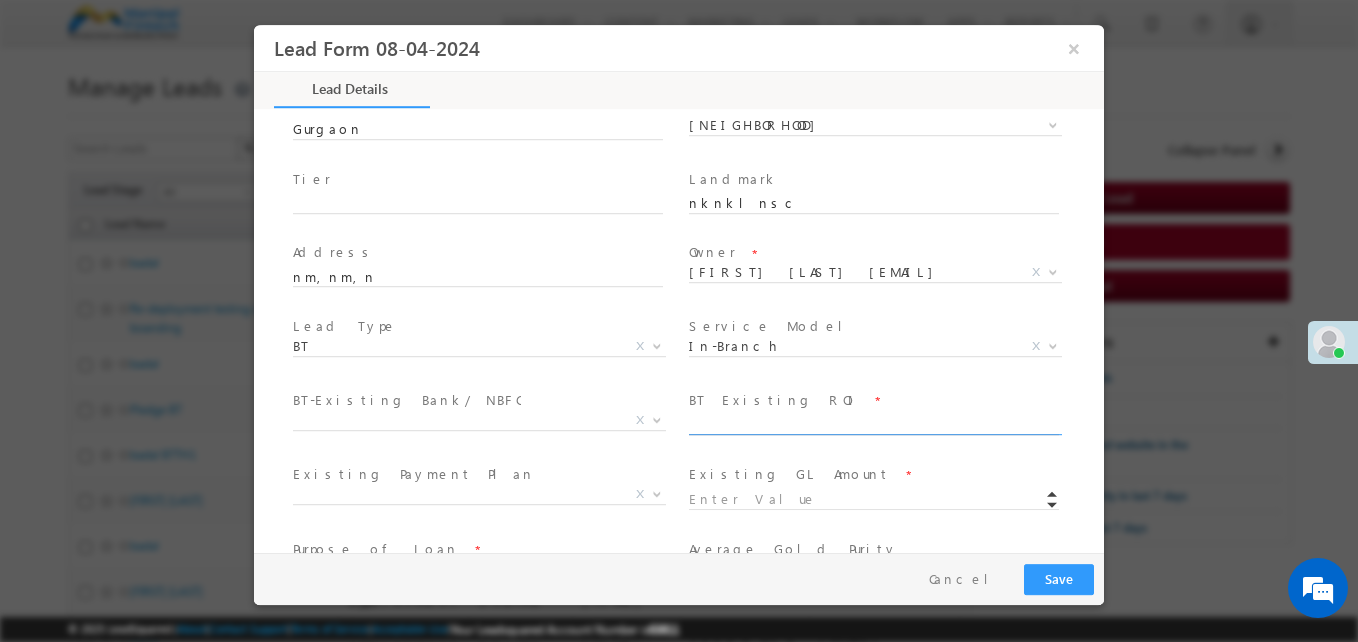 click at bounding box center (874, 425) 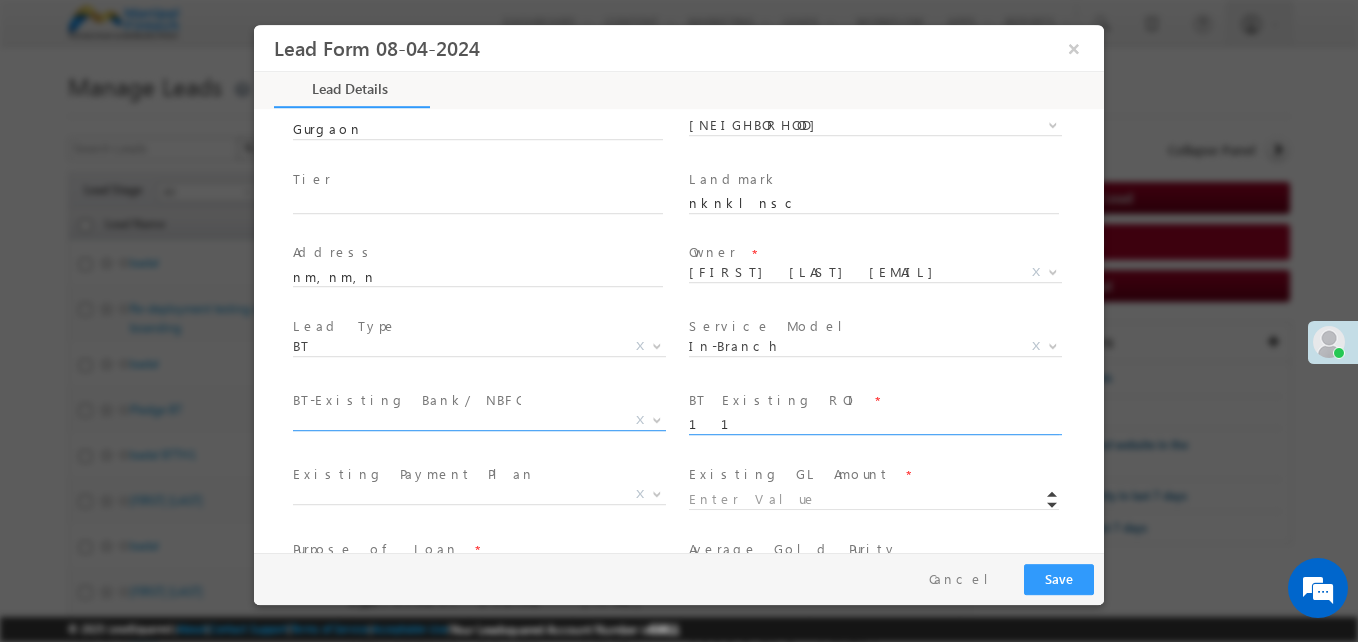 type on "11" 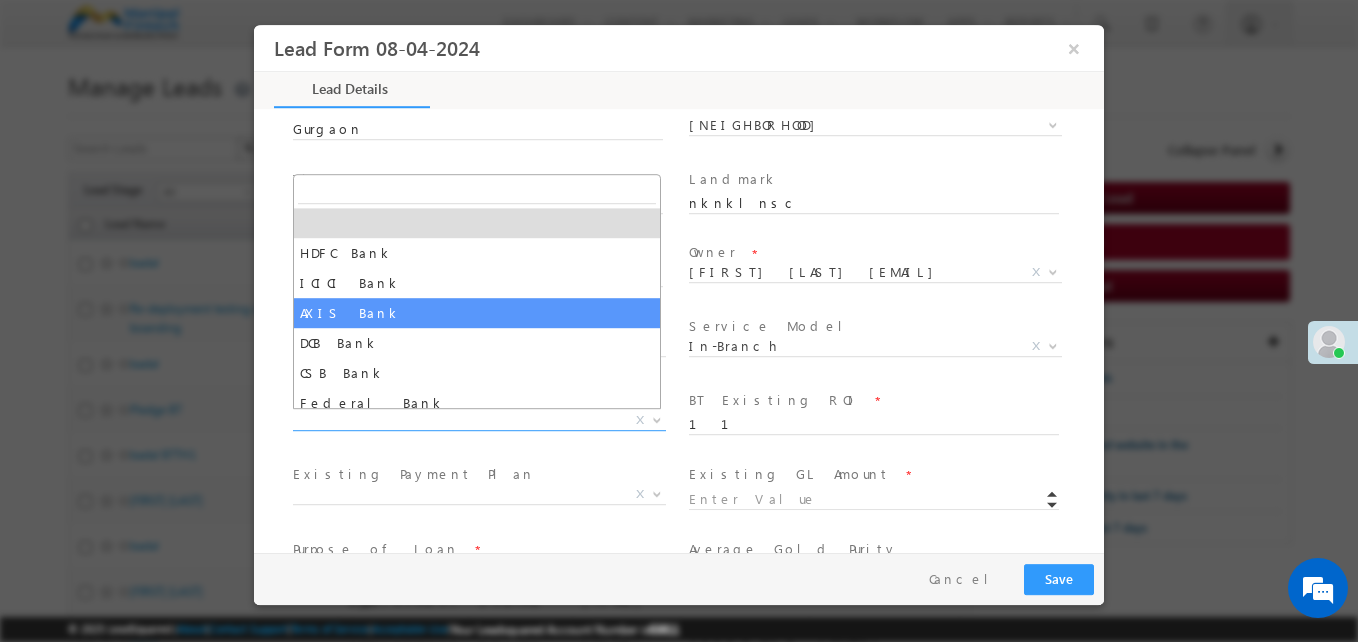 select on "AXIS Bank" 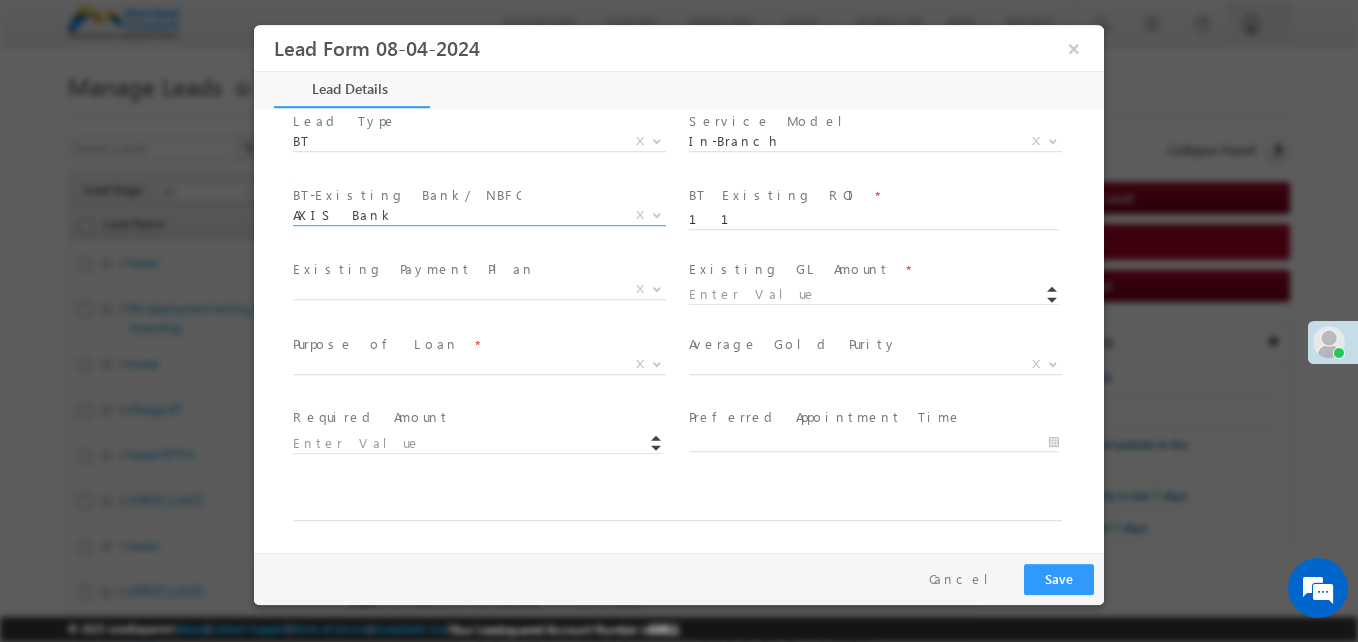 scroll, scrollTop: 804, scrollLeft: 0, axis: vertical 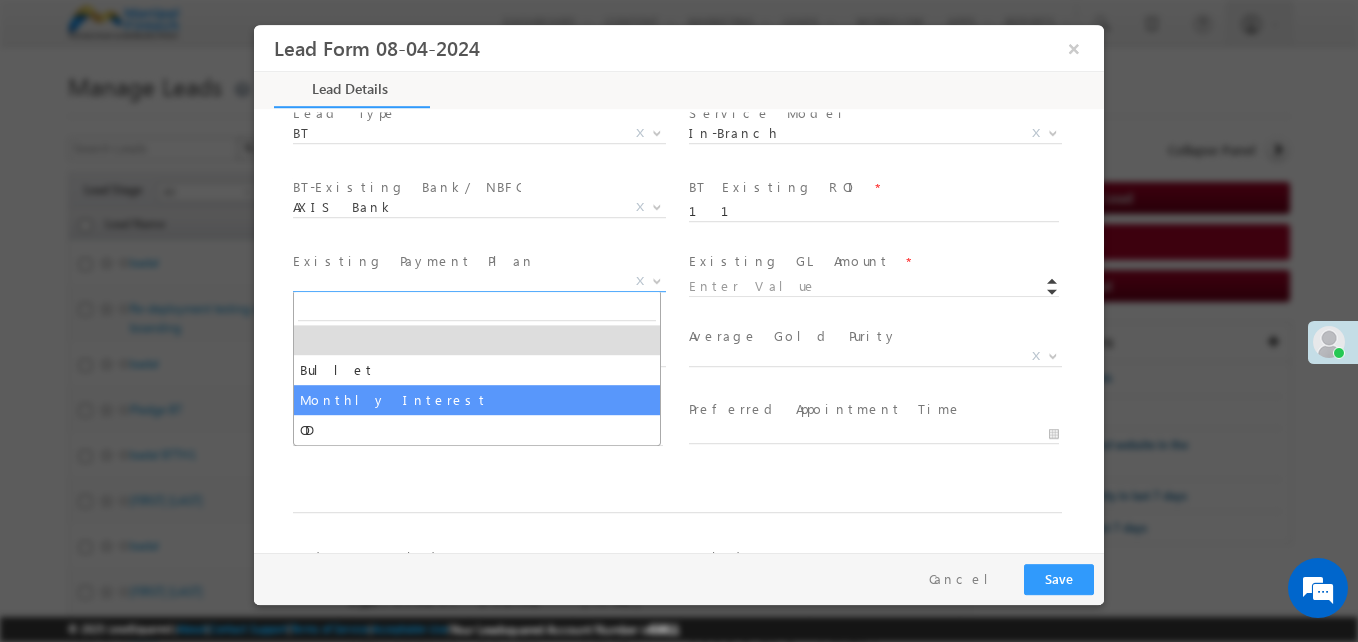 drag, startPoint x: 346, startPoint y: 279, endPoint x: 334, endPoint y: 391, distance: 112.64102 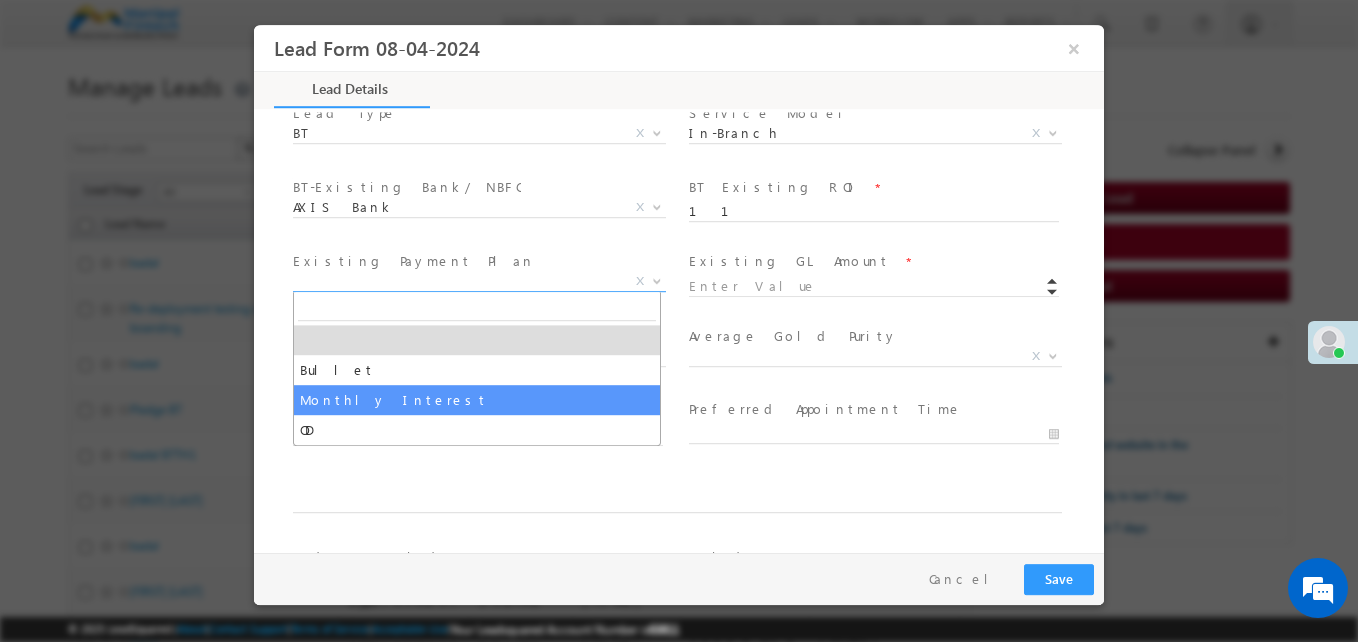 select on "Monthly Interest" 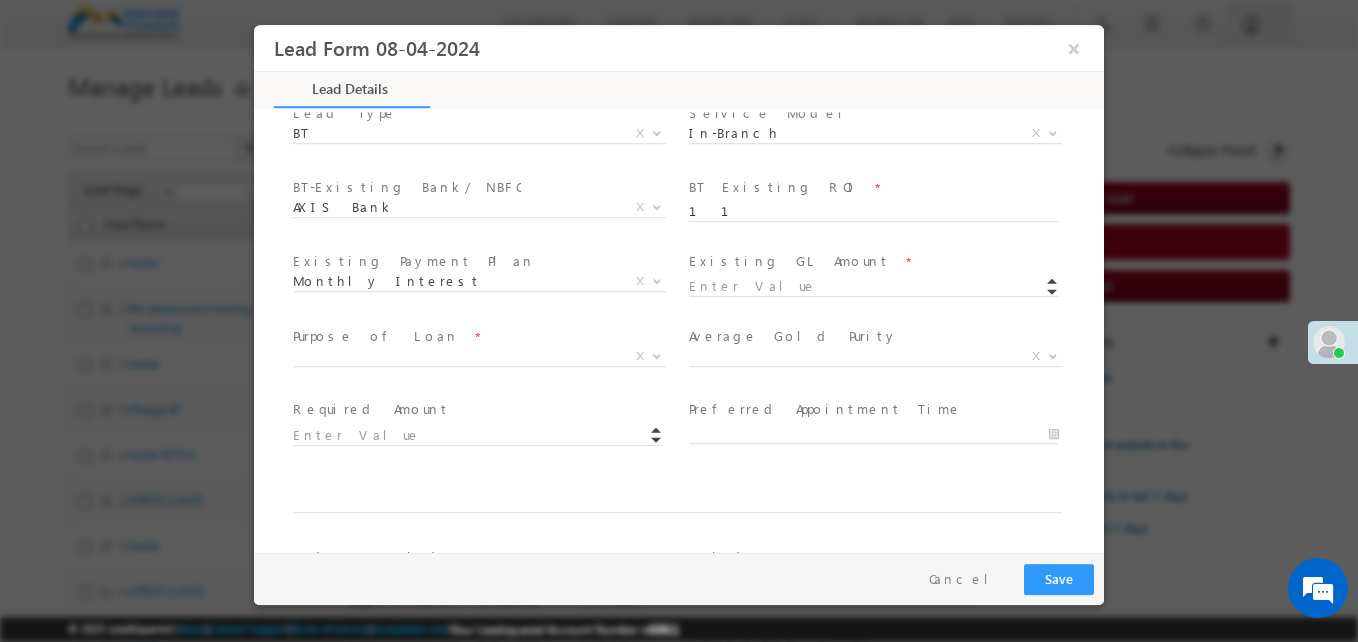 click at bounding box center [477, 381] 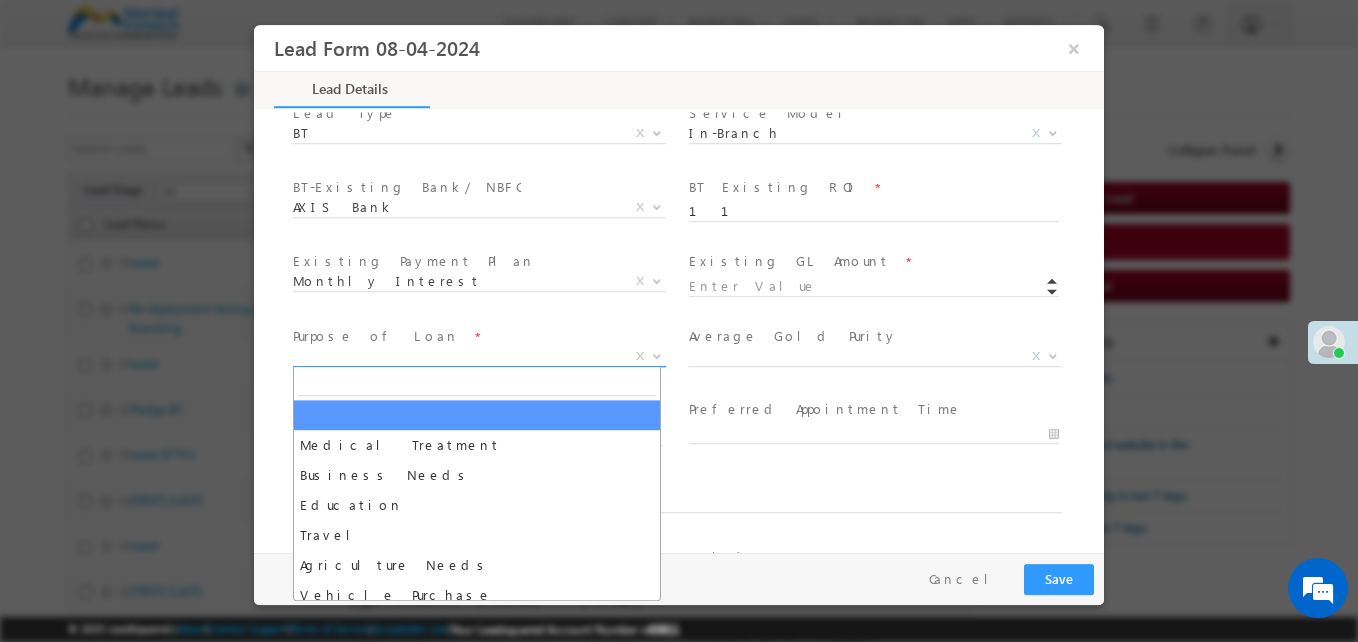 click on "X" at bounding box center (479, 357) 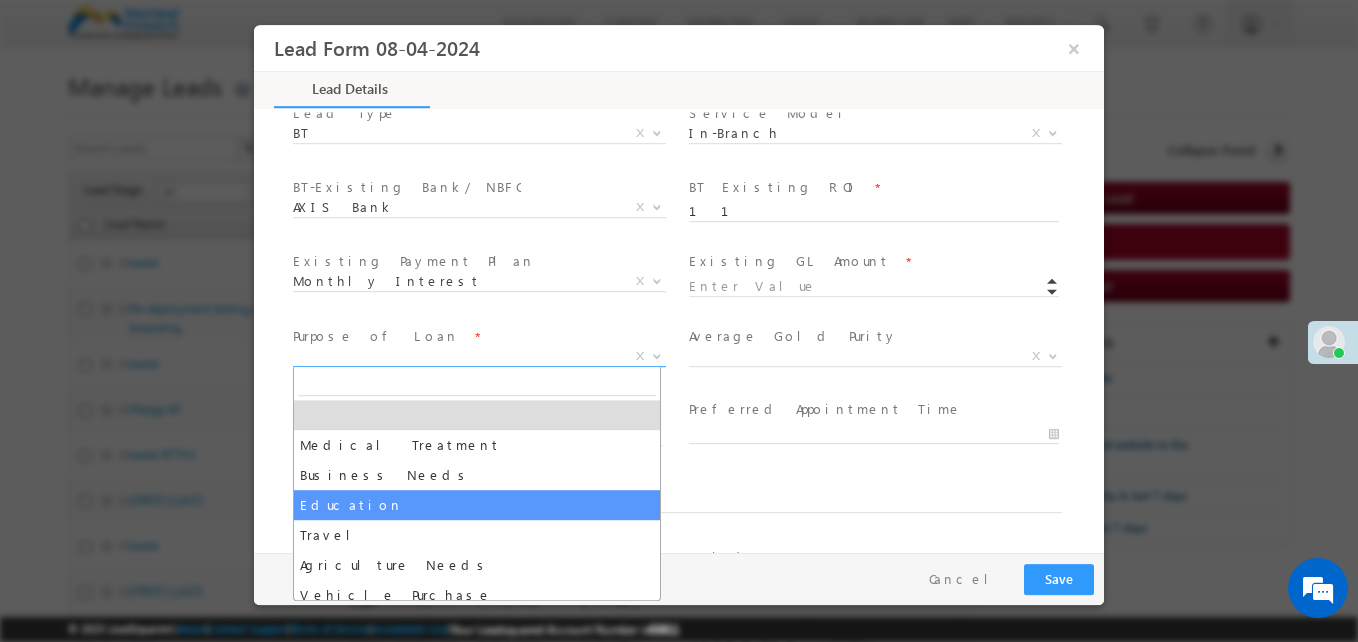 select on "Education" 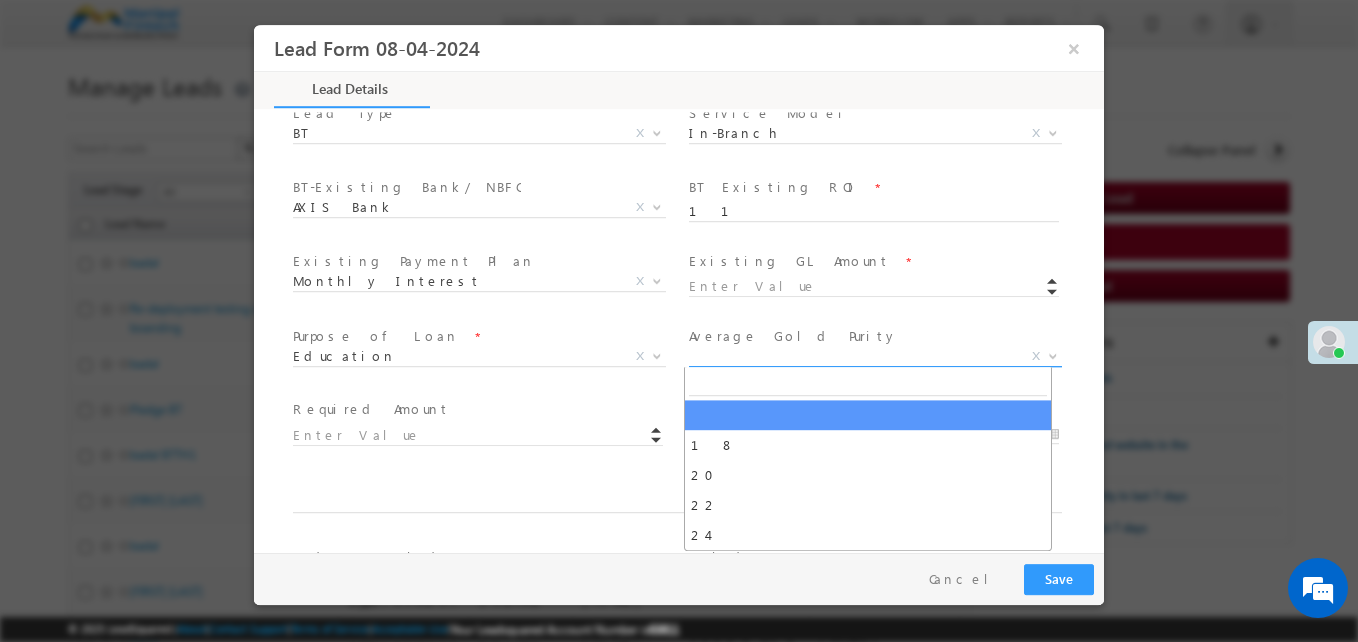 click on "X" at bounding box center (875, 357) 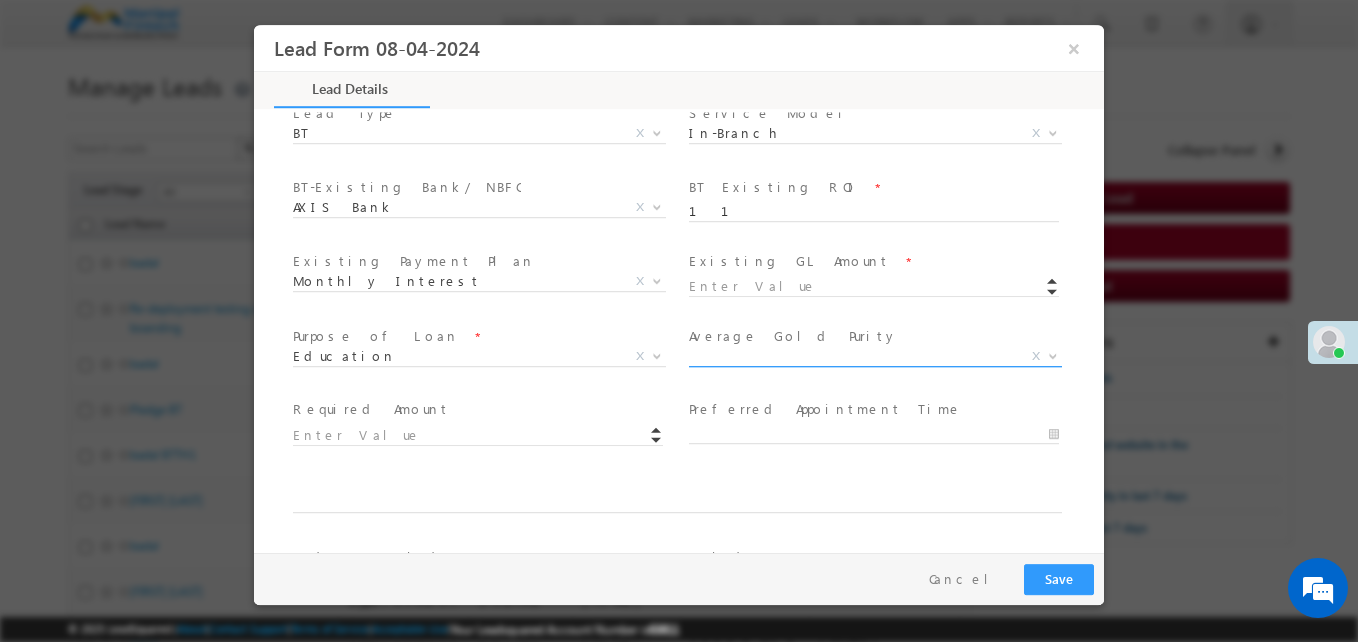 click on "X" at bounding box center (875, 357) 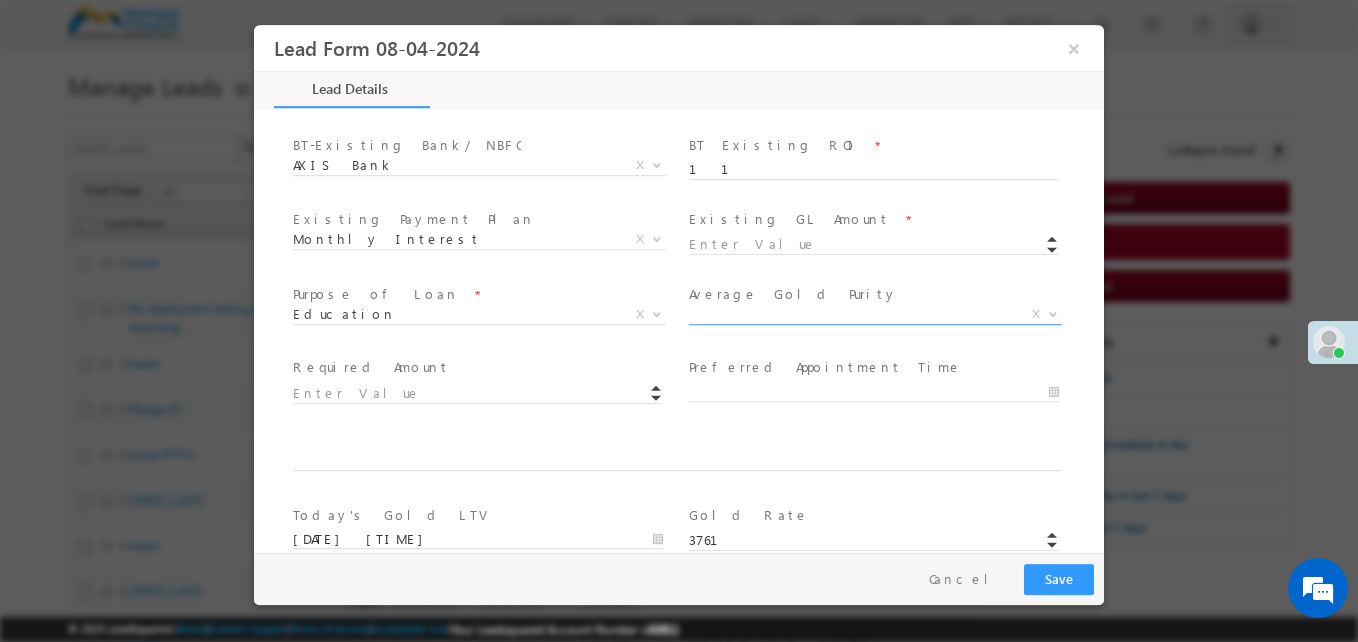 scroll, scrollTop: 847, scrollLeft: 0, axis: vertical 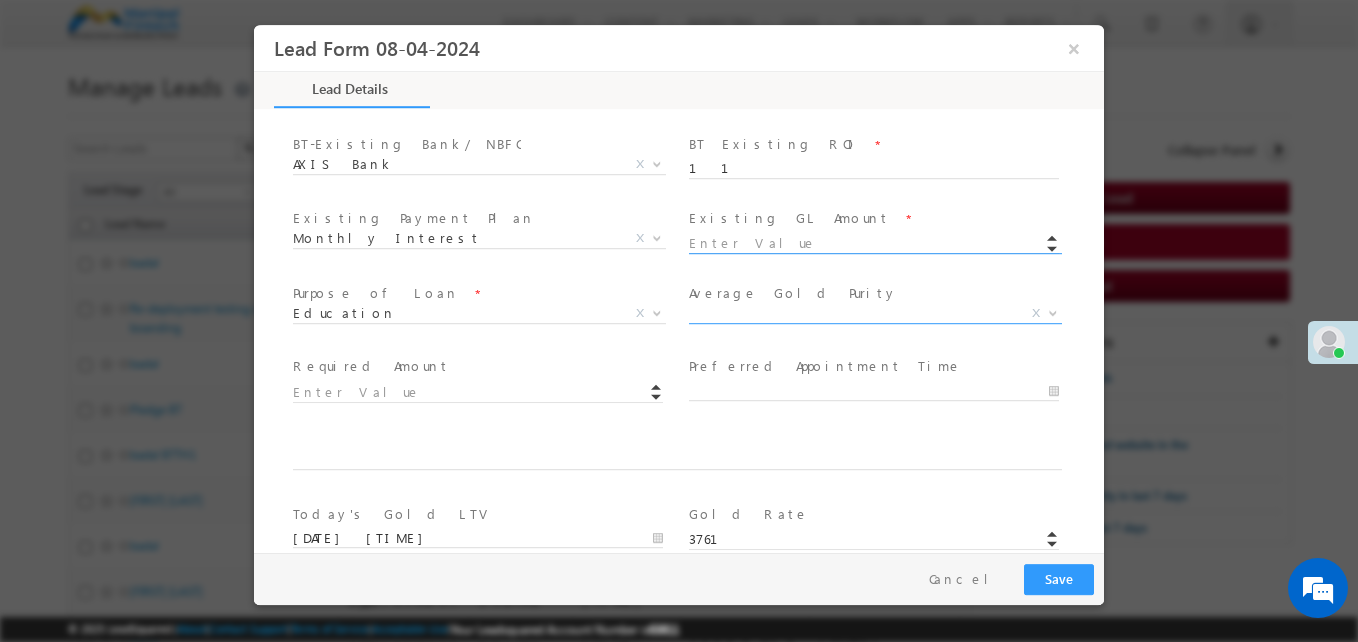 click at bounding box center (874, 244) 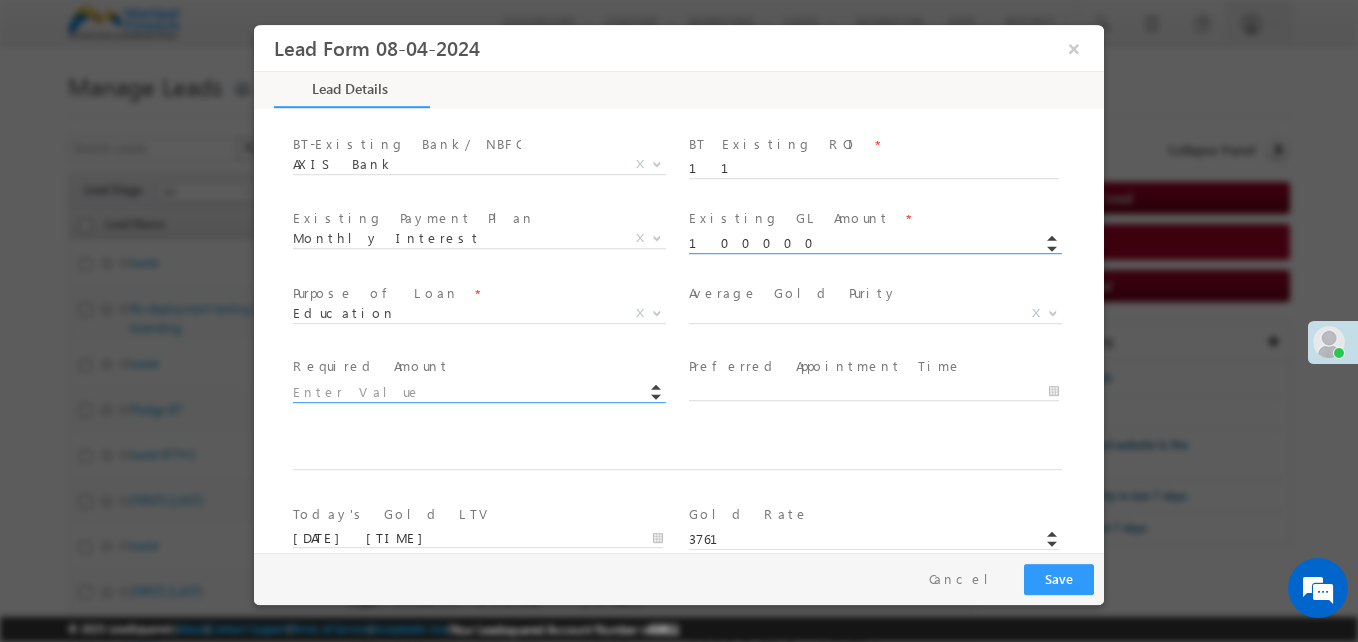 type on "100000.00" 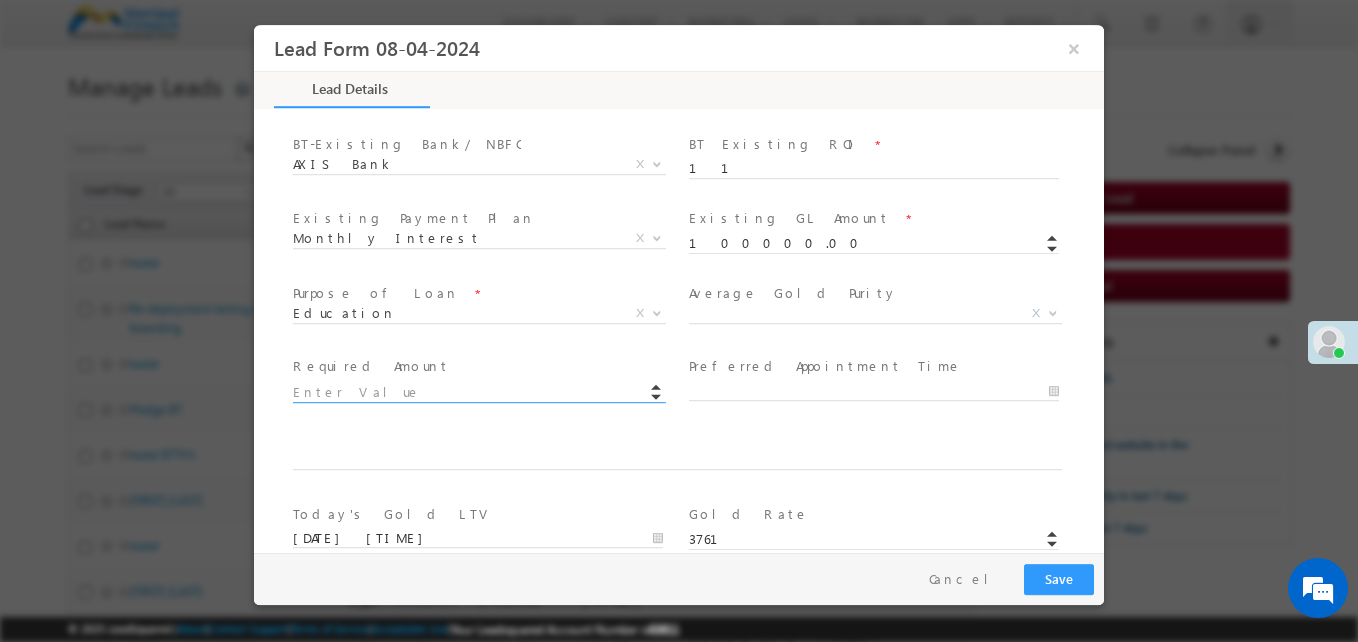 click at bounding box center (478, 393) 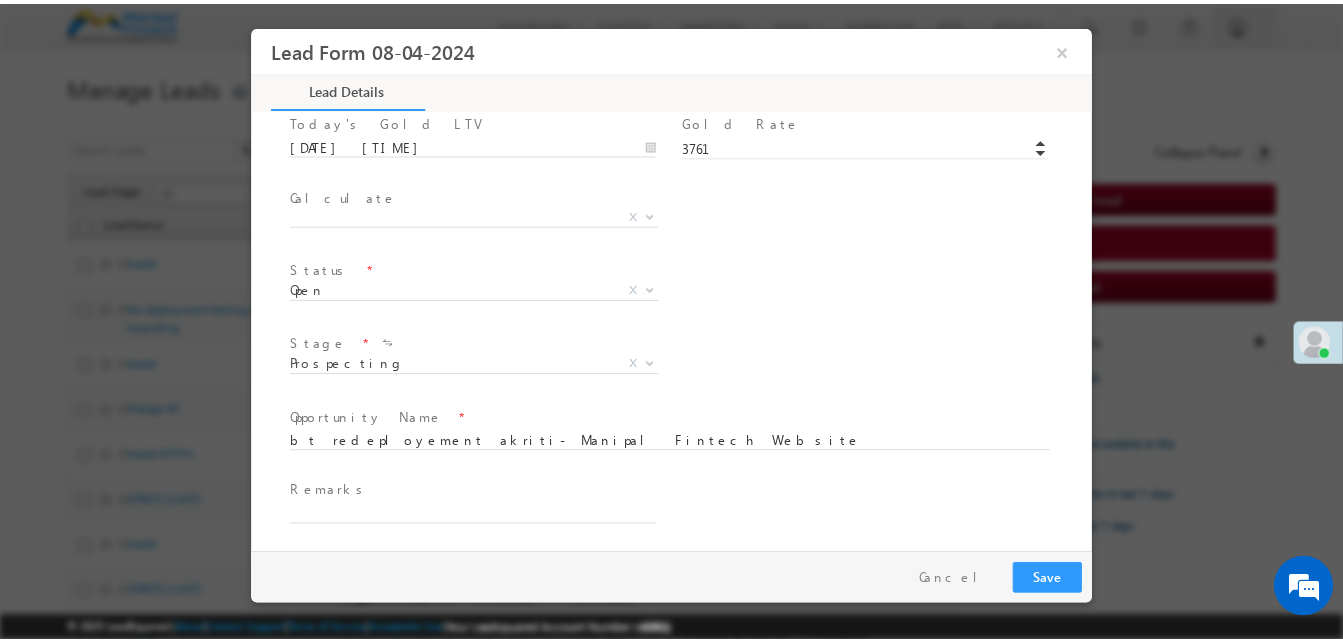 scroll, scrollTop: 1244, scrollLeft: 0, axis: vertical 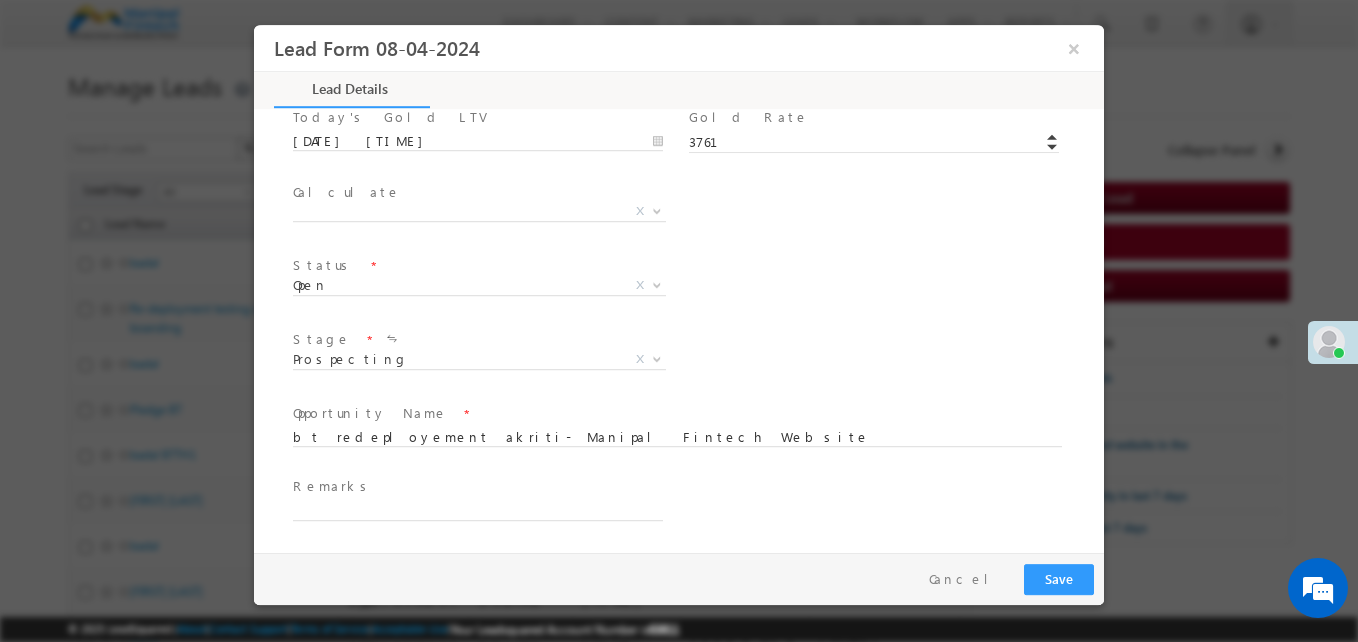 type on "100000.00" 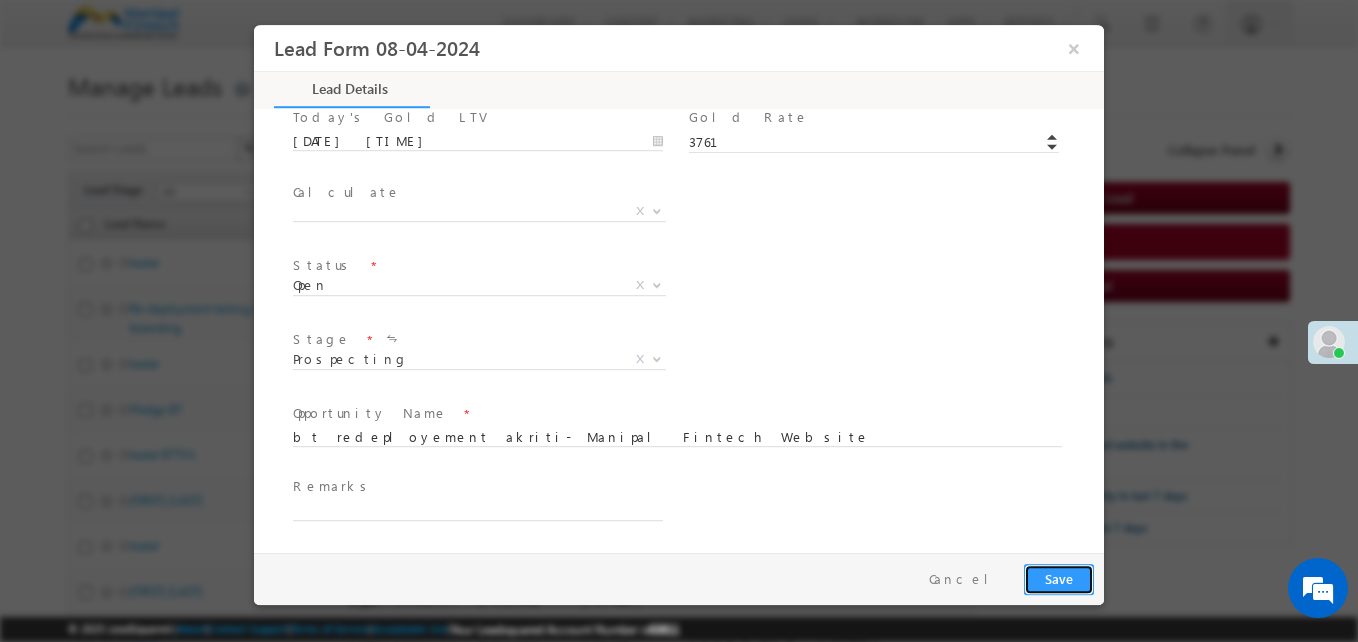 click on "Save" at bounding box center [1059, 579] 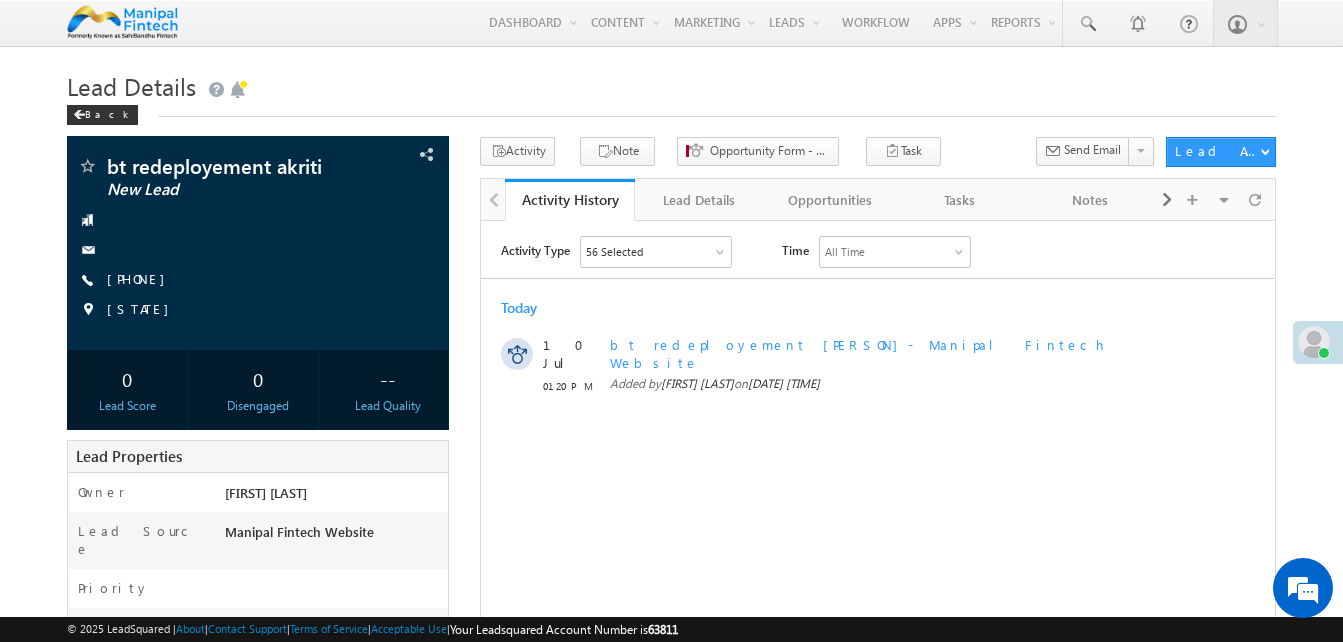 scroll, scrollTop: 0, scrollLeft: 0, axis: both 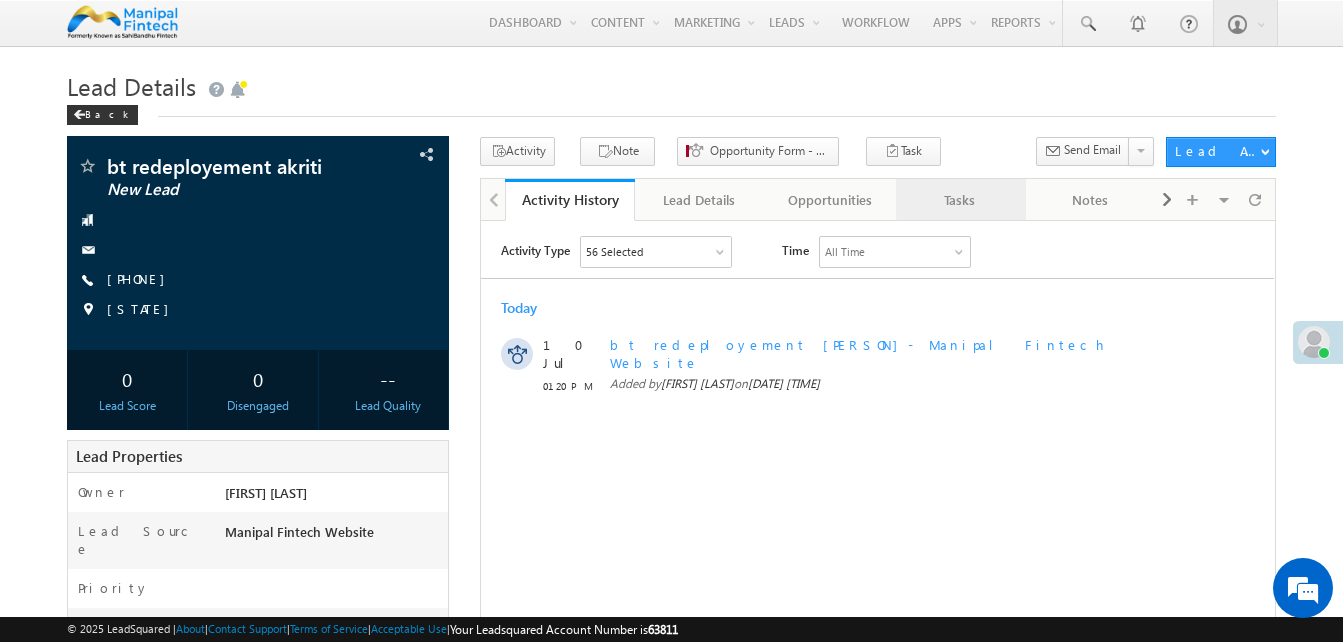 click on "Tasks" at bounding box center [960, 200] 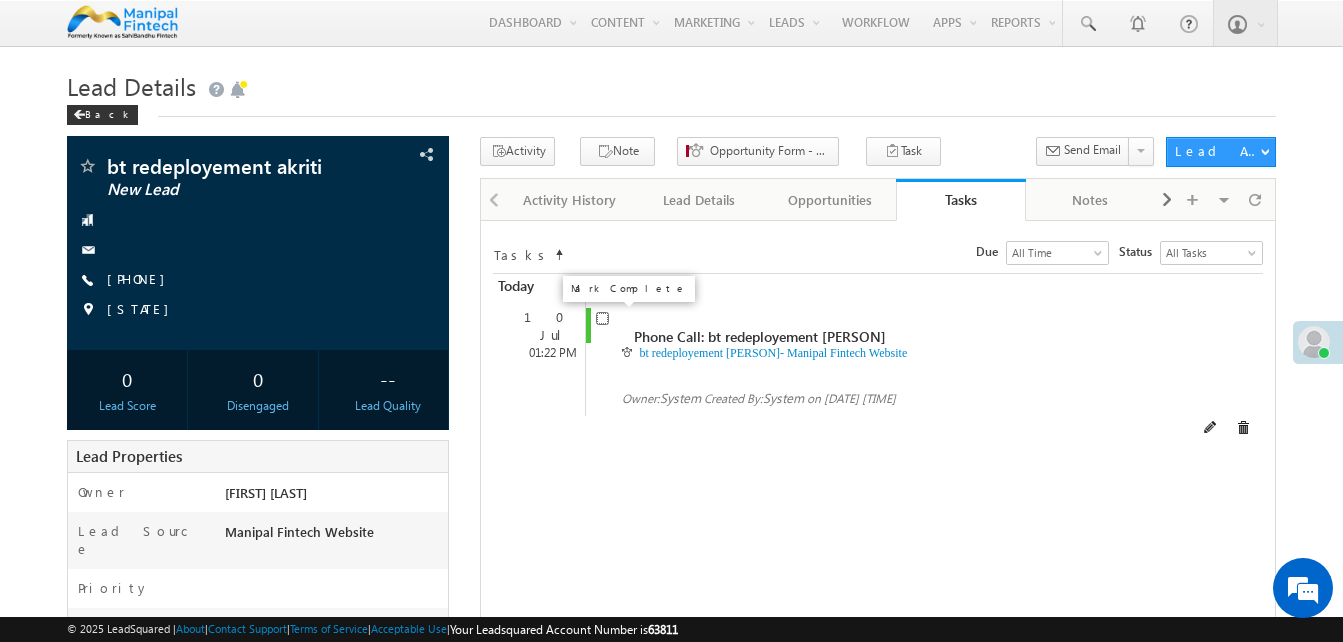 click at bounding box center (602, 318) 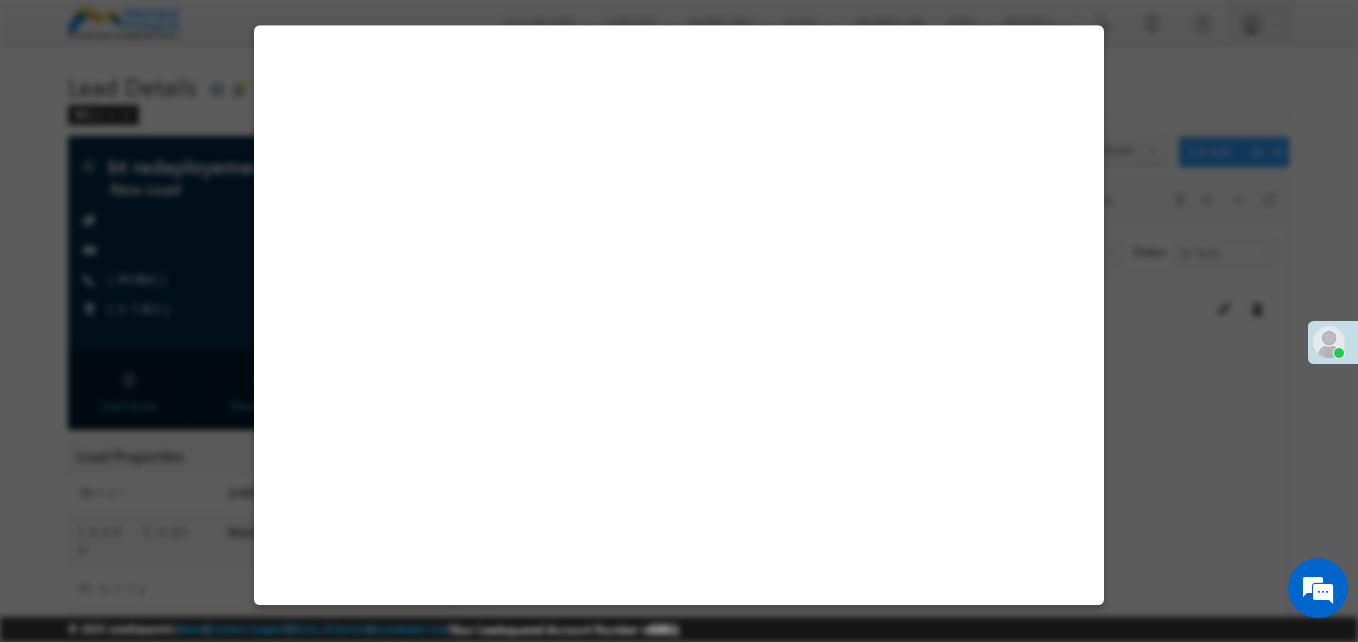 select on "Manipal Fintech Website" 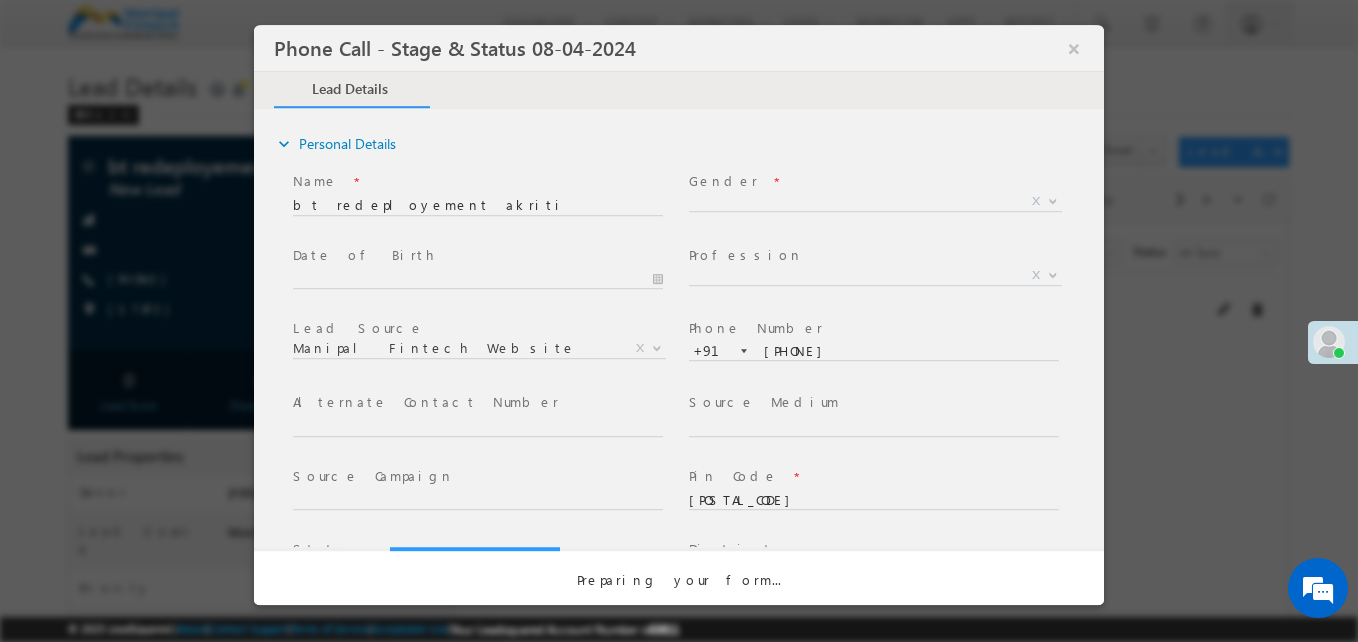 select on "Open" 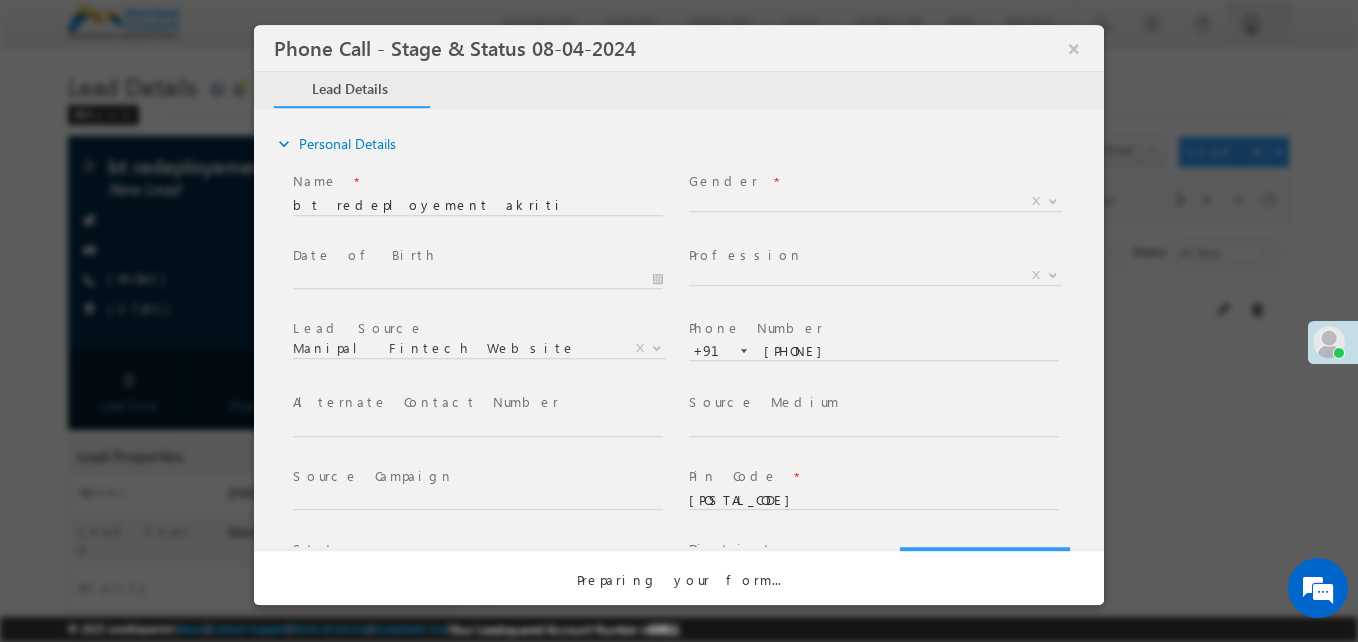 scroll, scrollTop: 0, scrollLeft: 0, axis: both 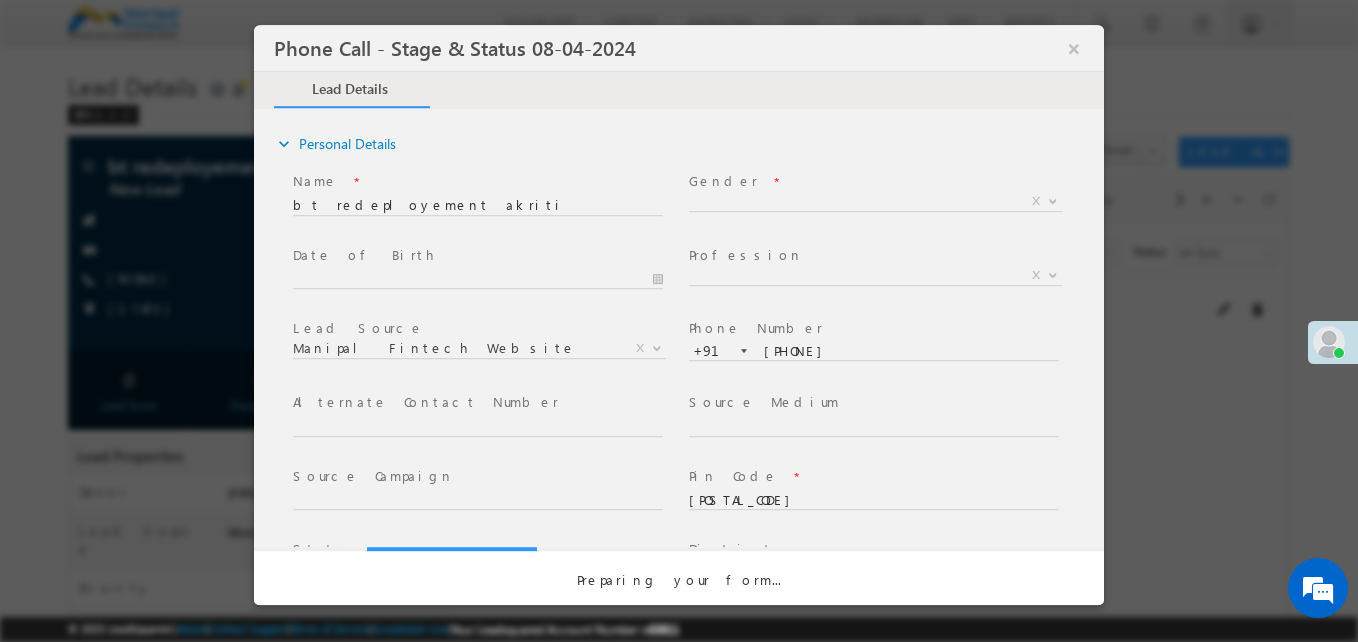 select on "Fresh Lead" 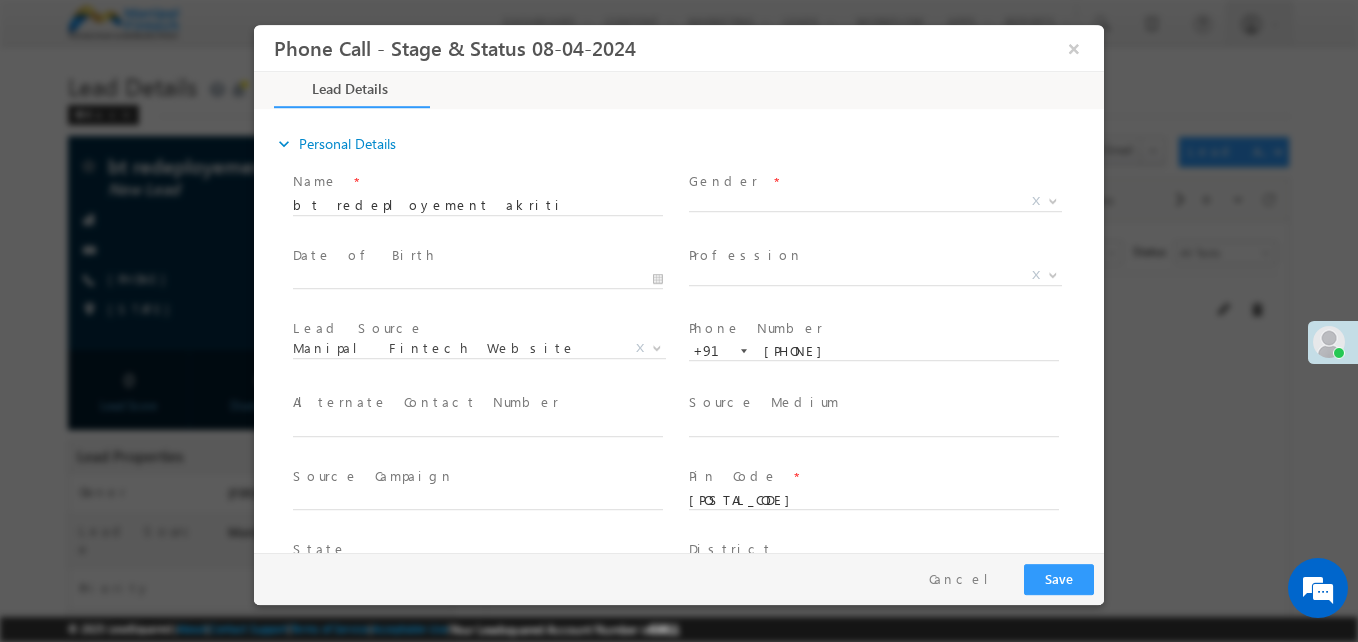 type on "[DATE] [TIME]" 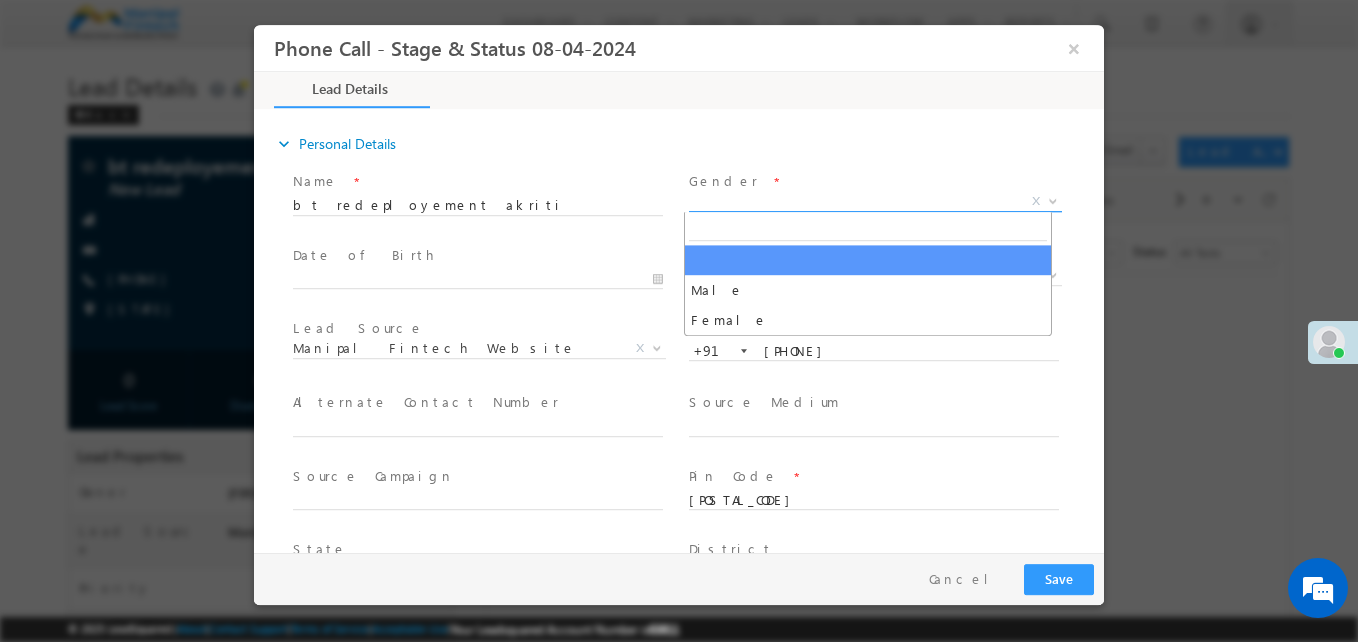 click on "X" at bounding box center (875, 202) 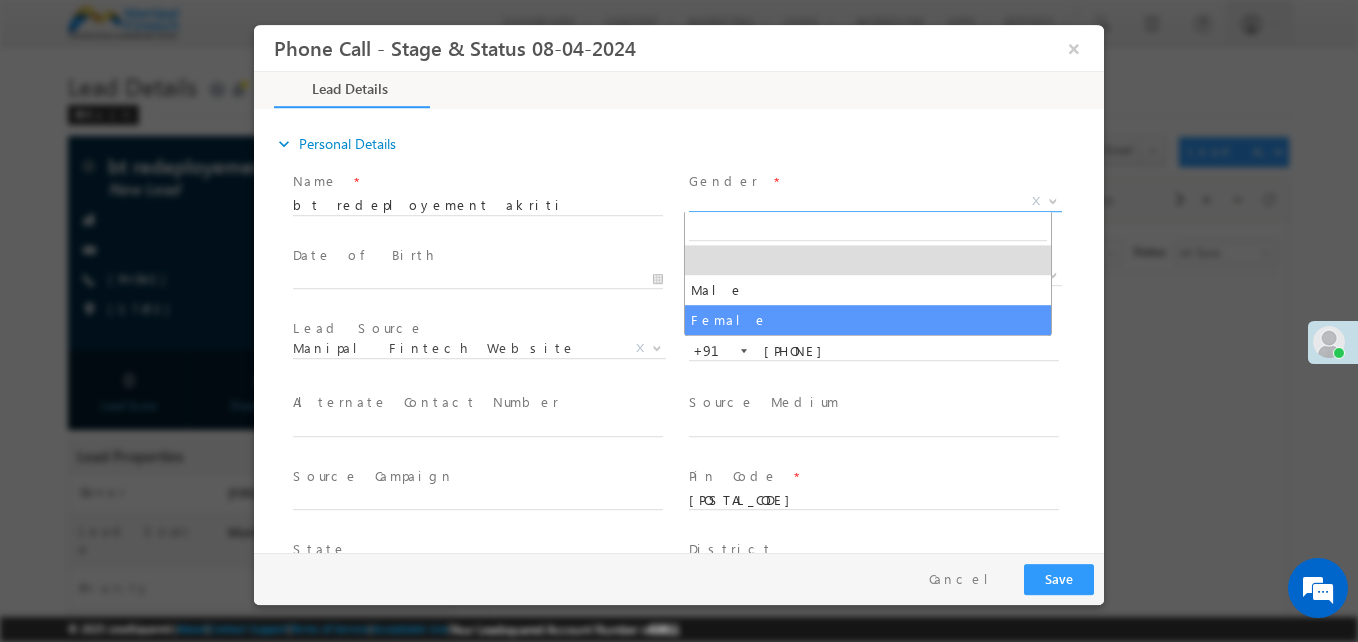 select on "Female" 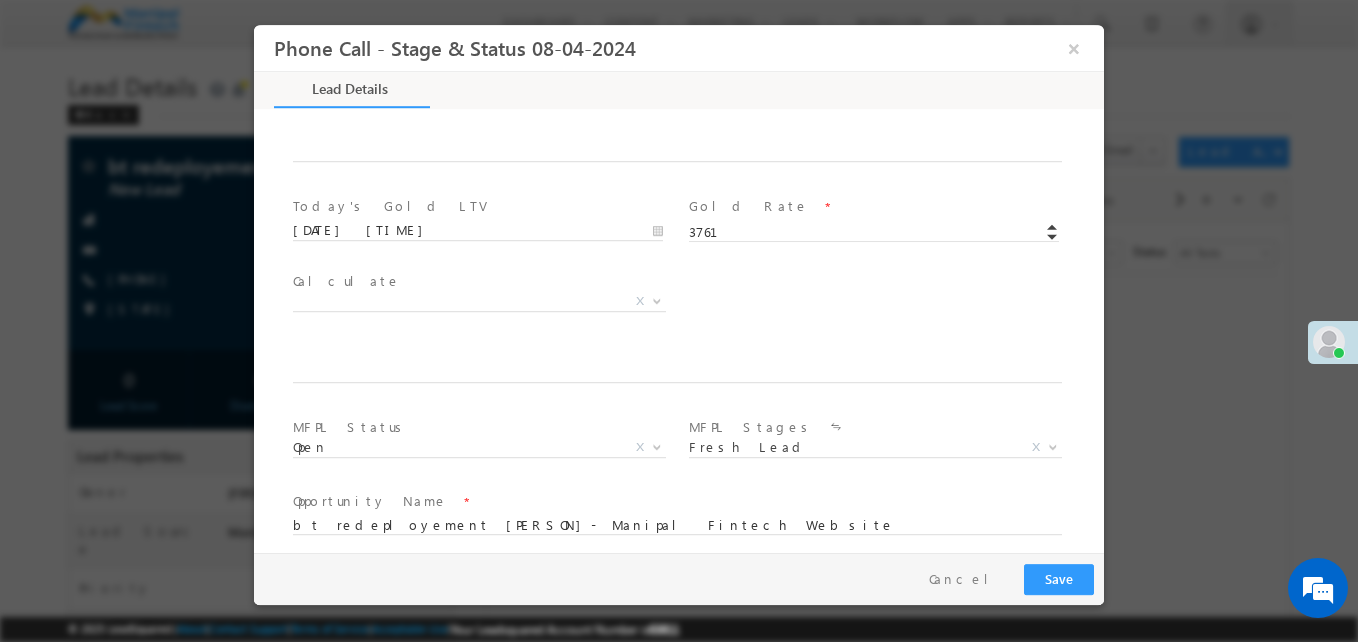 scroll, scrollTop: 1243, scrollLeft: 0, axis: vertical 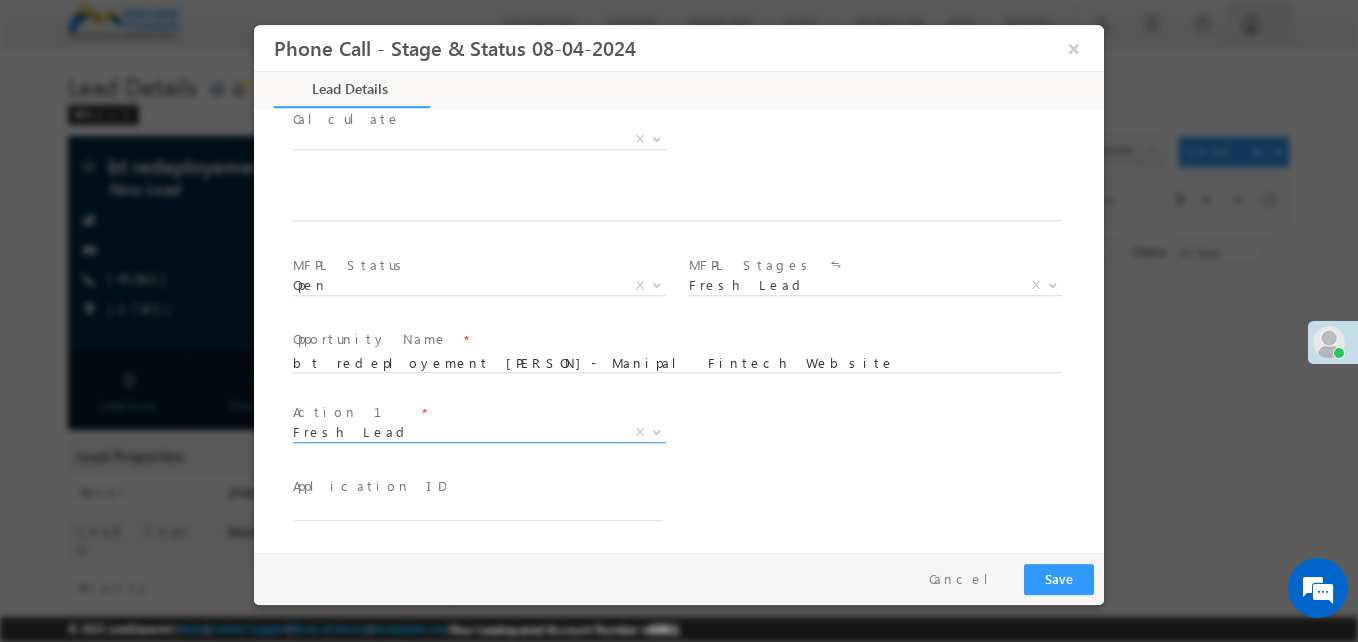 click on "Fresh Lead X" at bounding box center (479, 437) 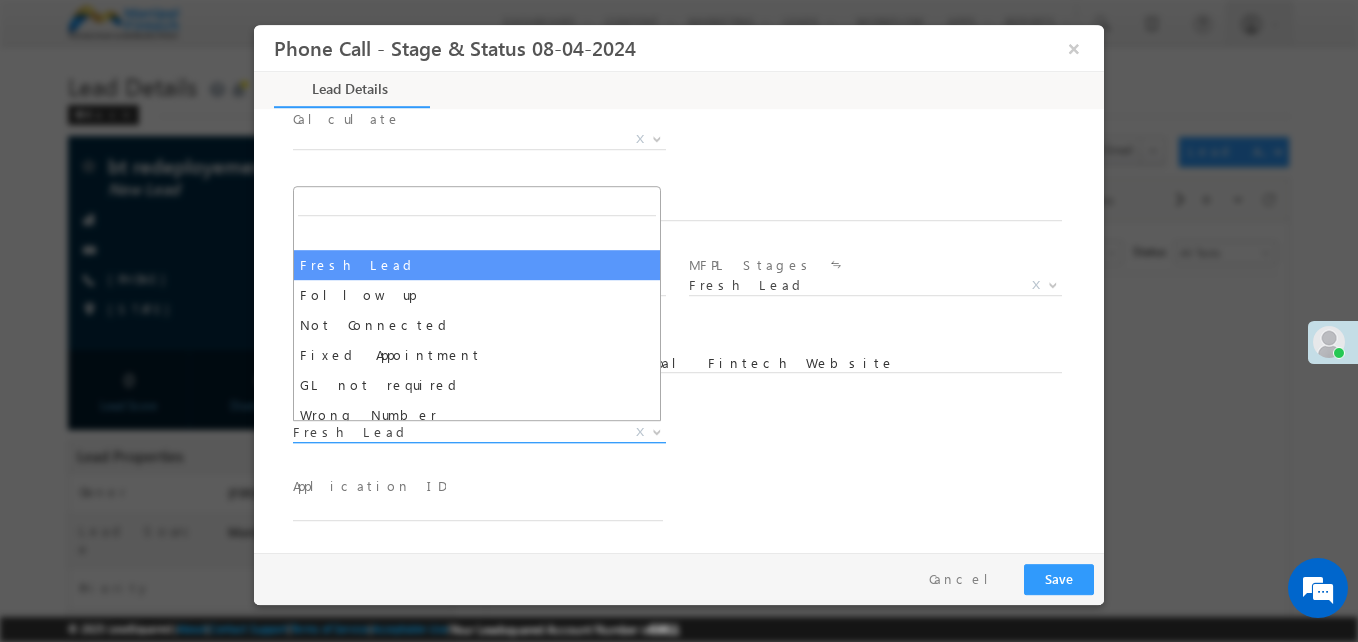 click on "Fresh Lead" at bounding box center [455, 432] 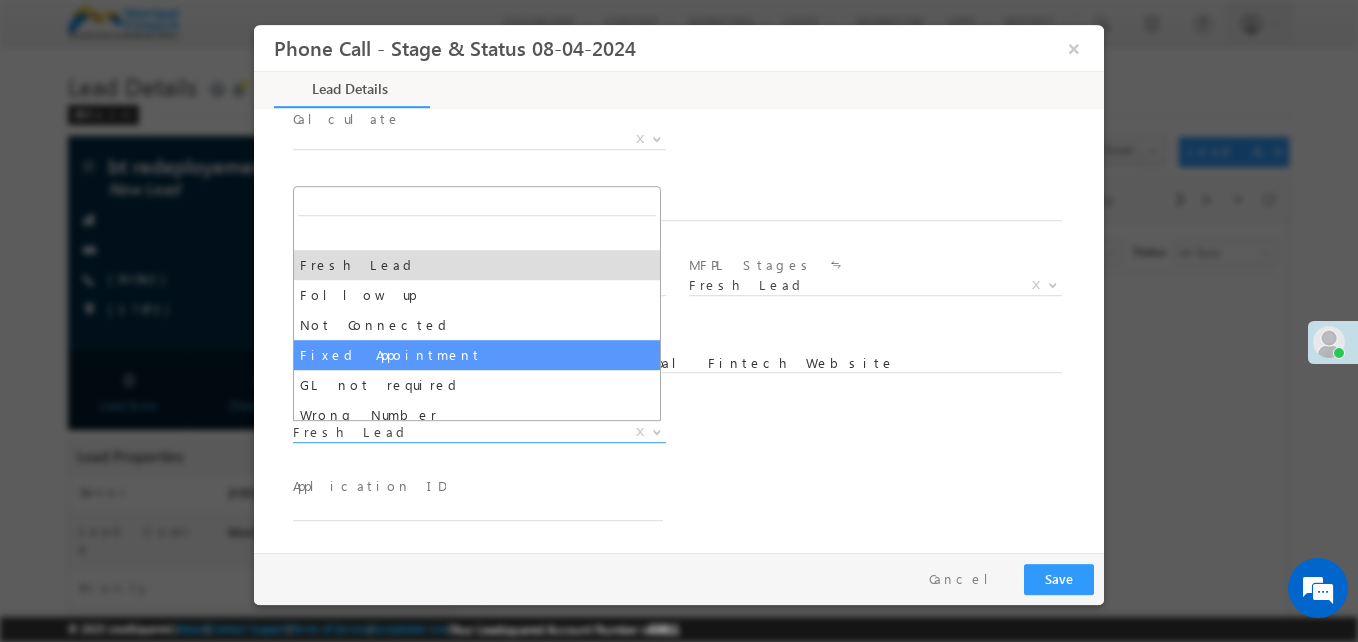 select on "Fixed Appointment" 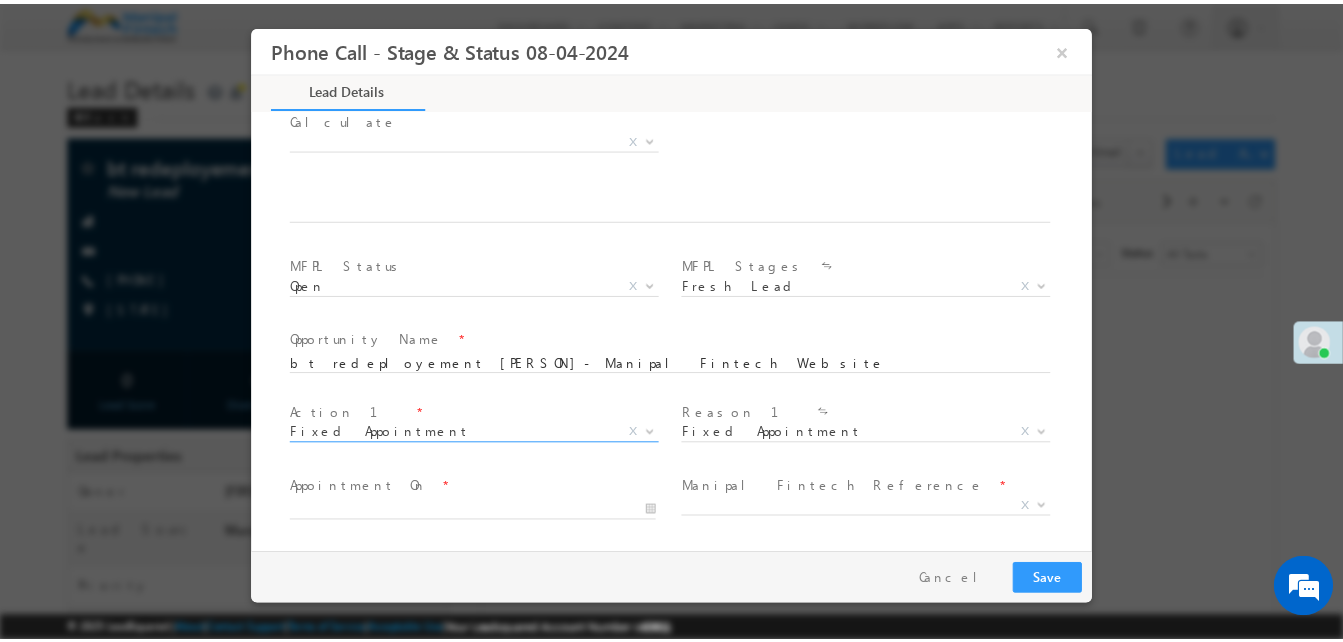 scroll, scrollTop: 1390, scrollLeft: 0, axis: vertical 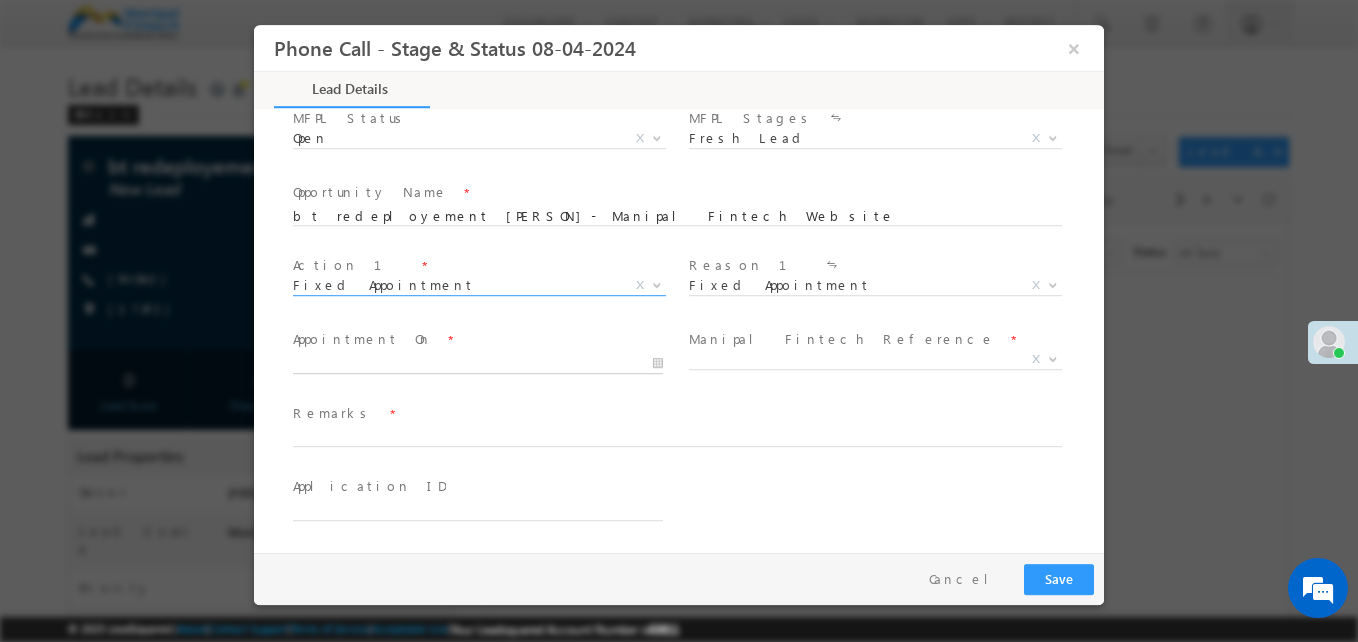 type on "[DATE] [TIME]" 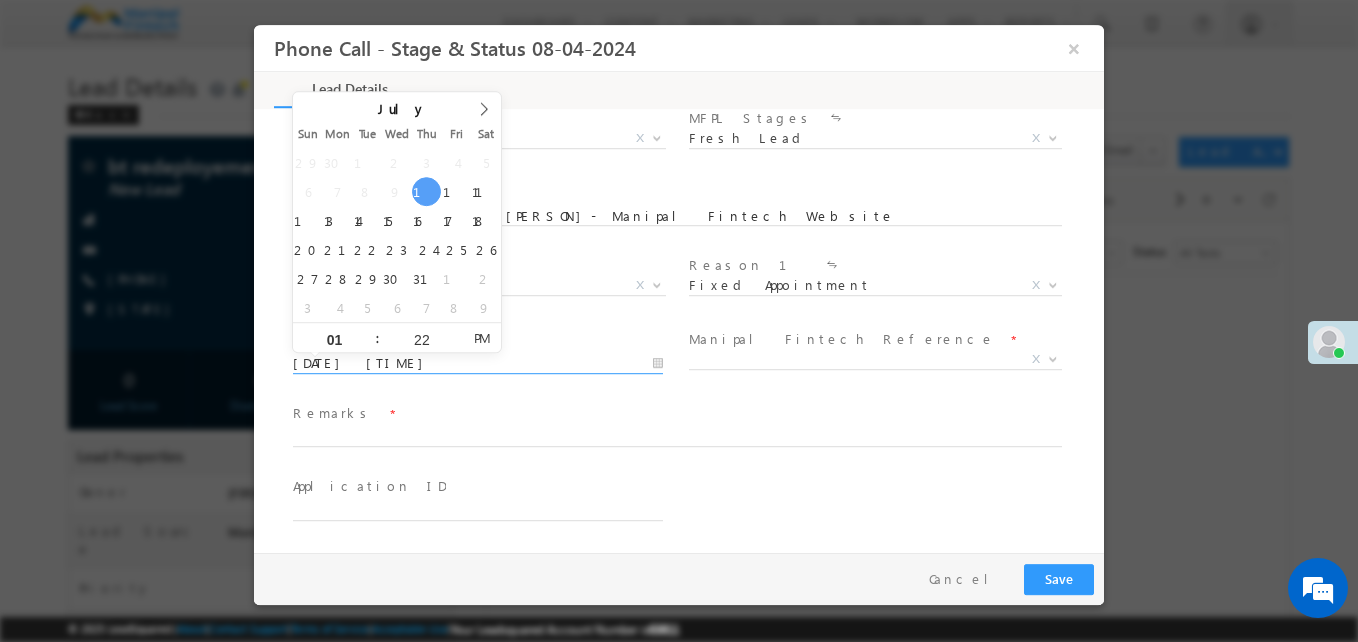click on "[DATE] [TIME]" at bounding box center (478, 364) 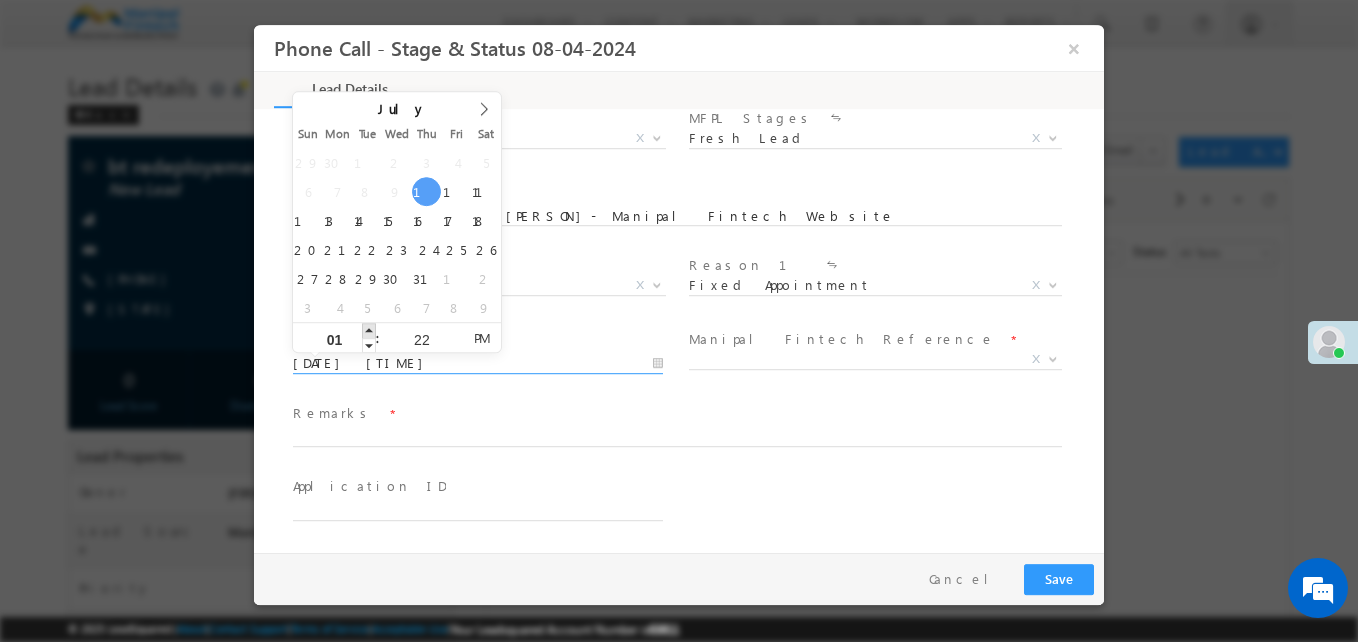 type on "[DATE] [TIME]" 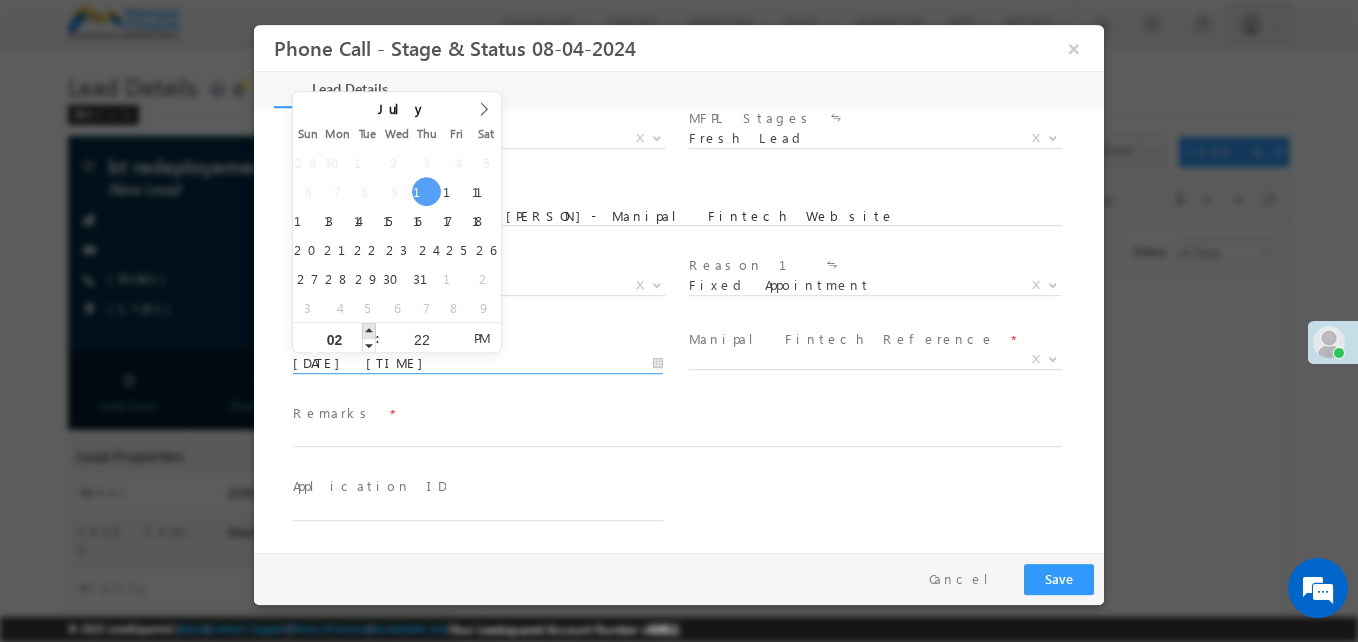 click at bounding box center (369, 330) 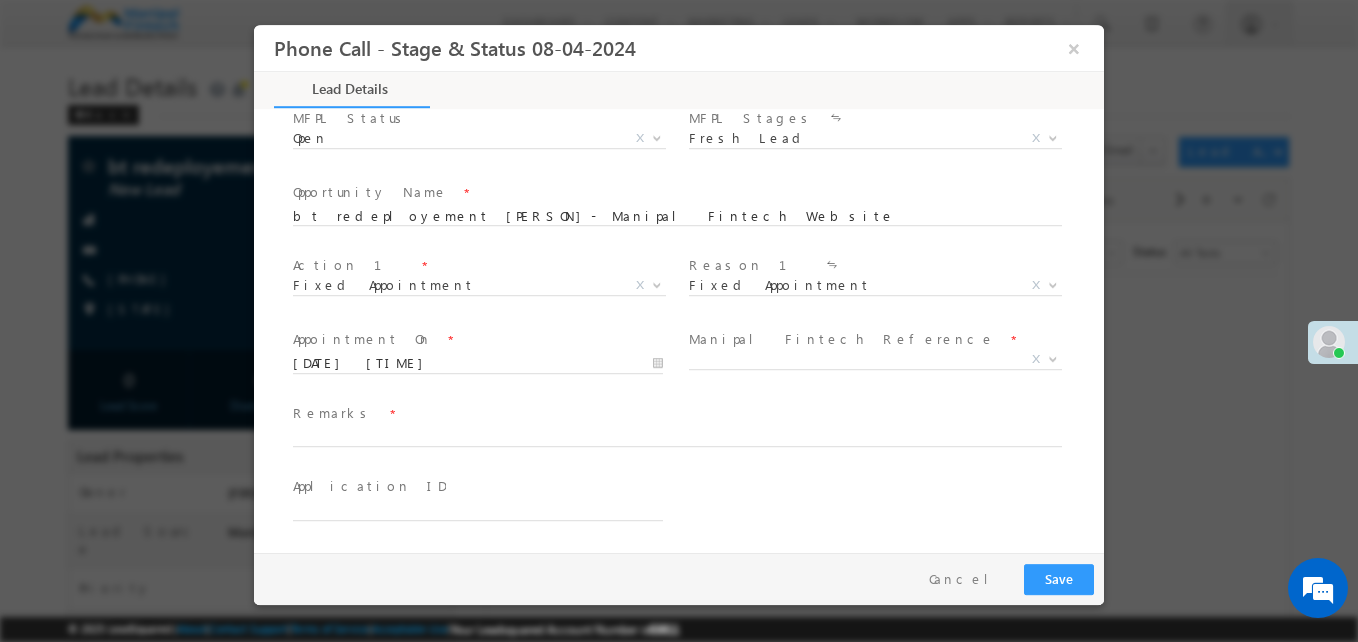 click on "Remarks
*" at bounding box center (666, 414) 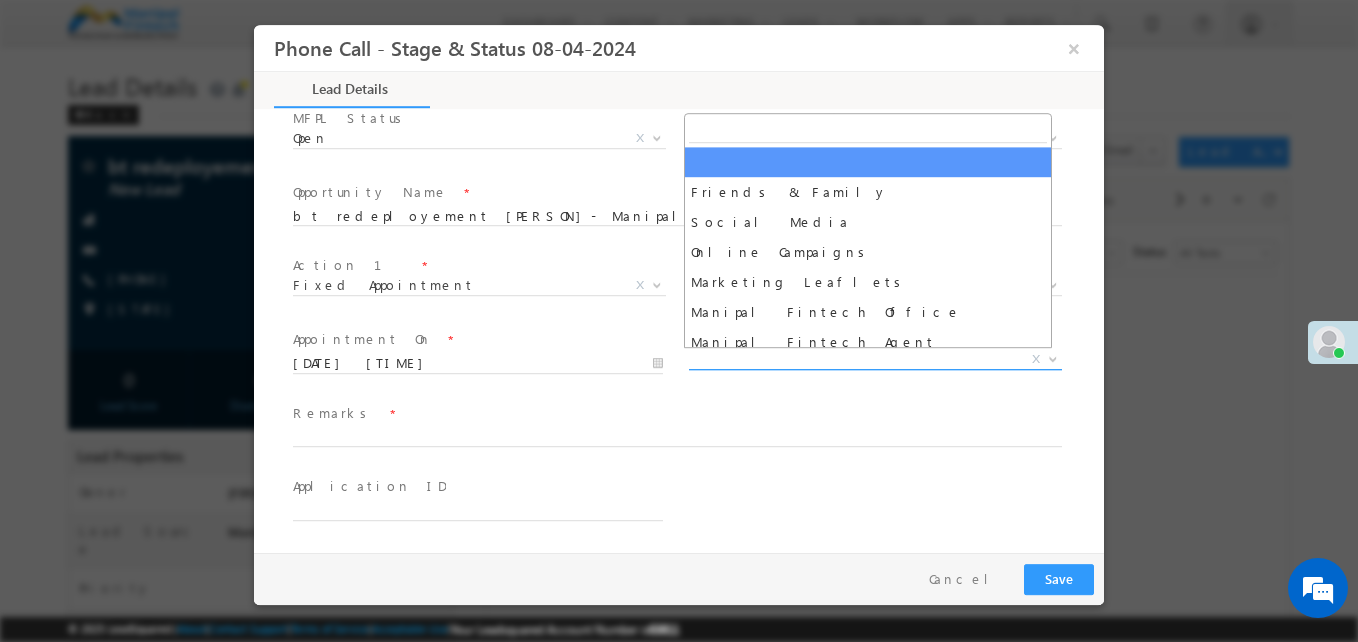 click on "X" at bounding box center (875, 360) 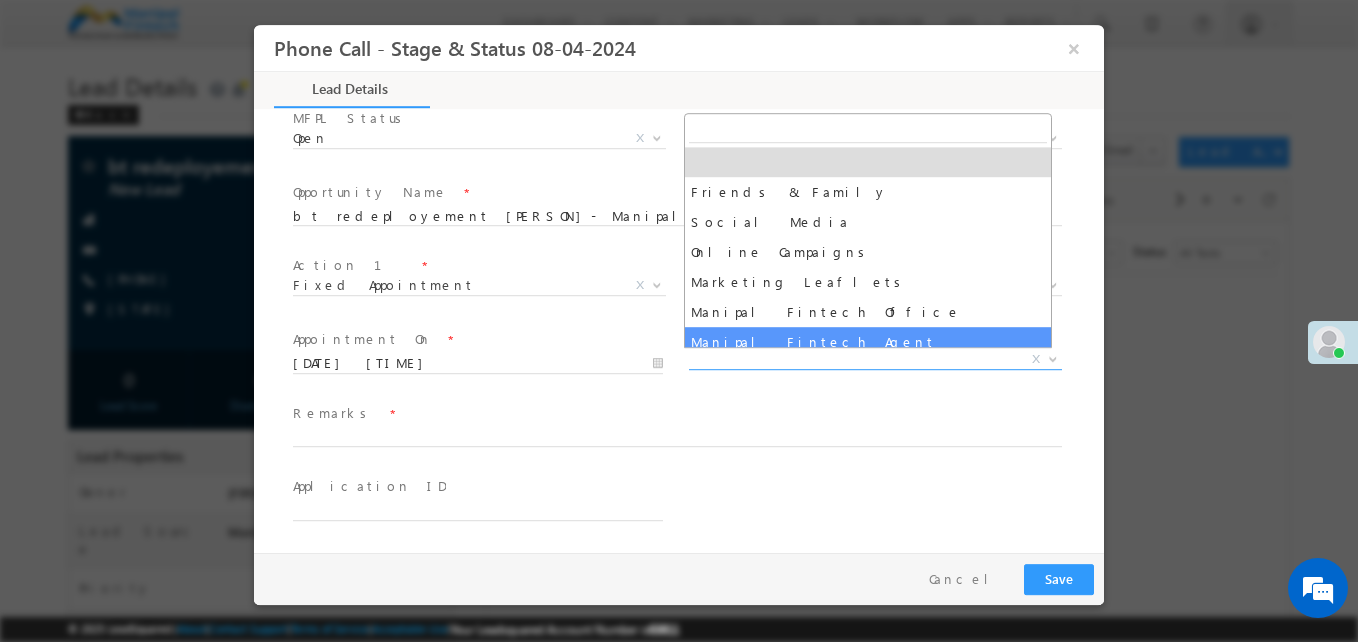 select on "Manipal Fintech Agent" 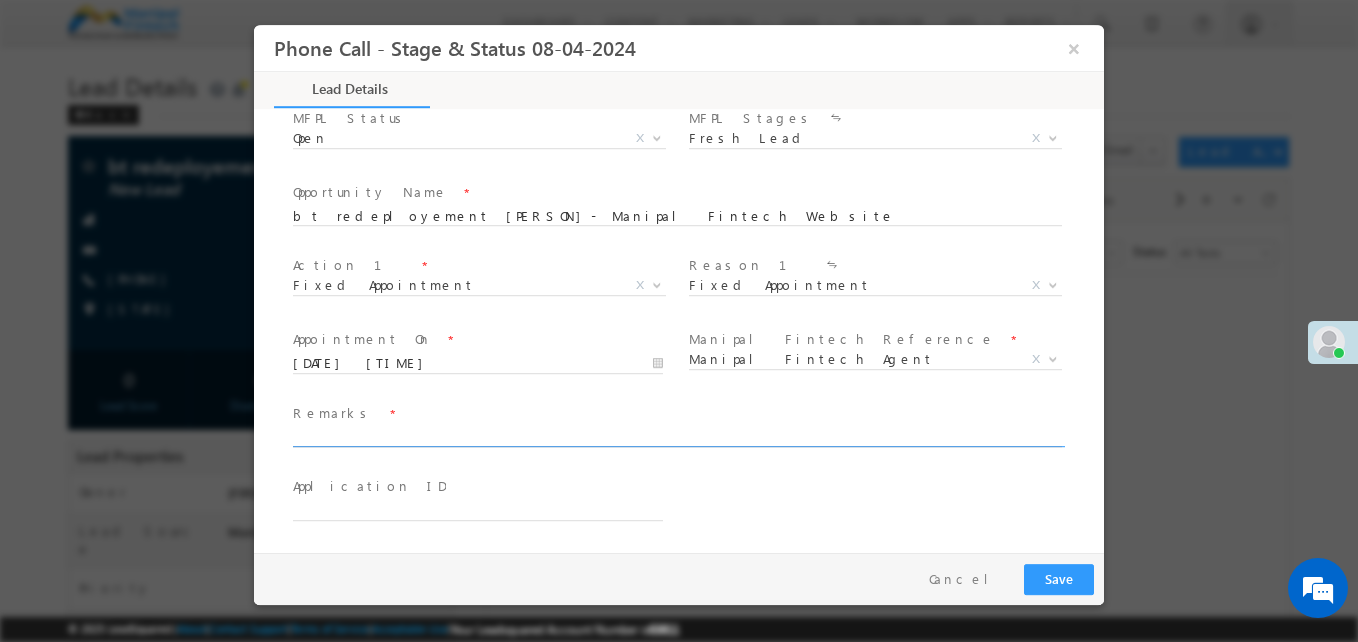 click at bounding box center (677, 438) 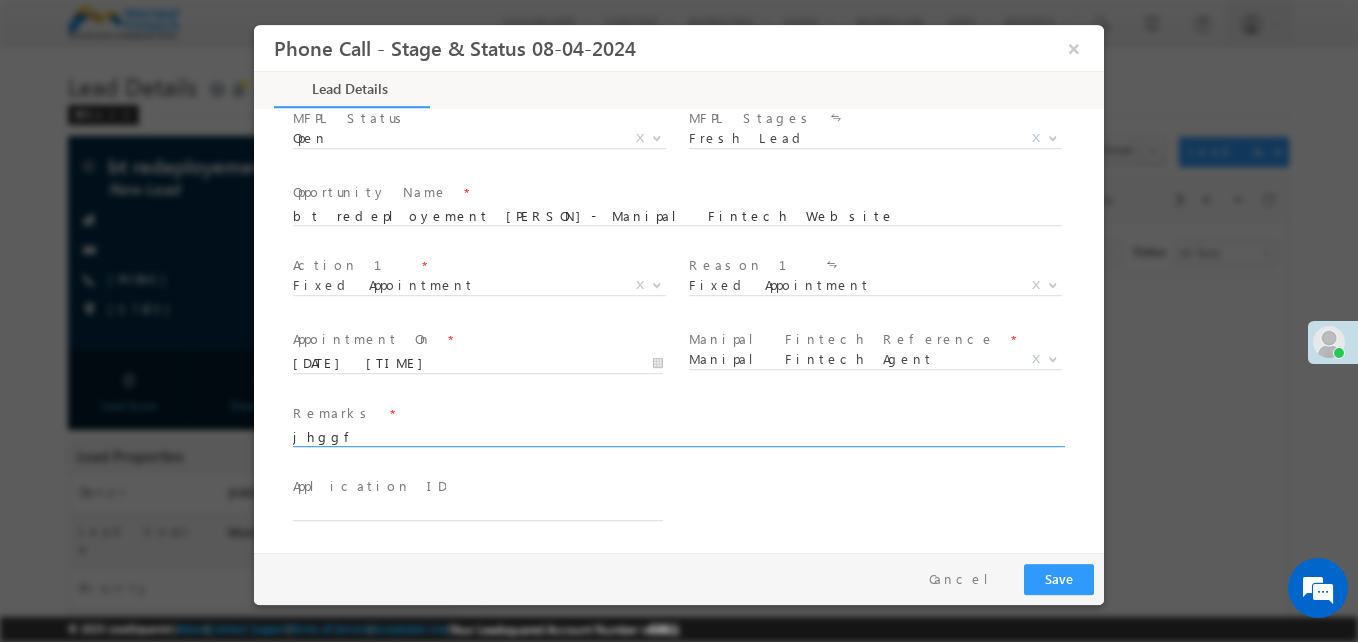 type on "jhggf" 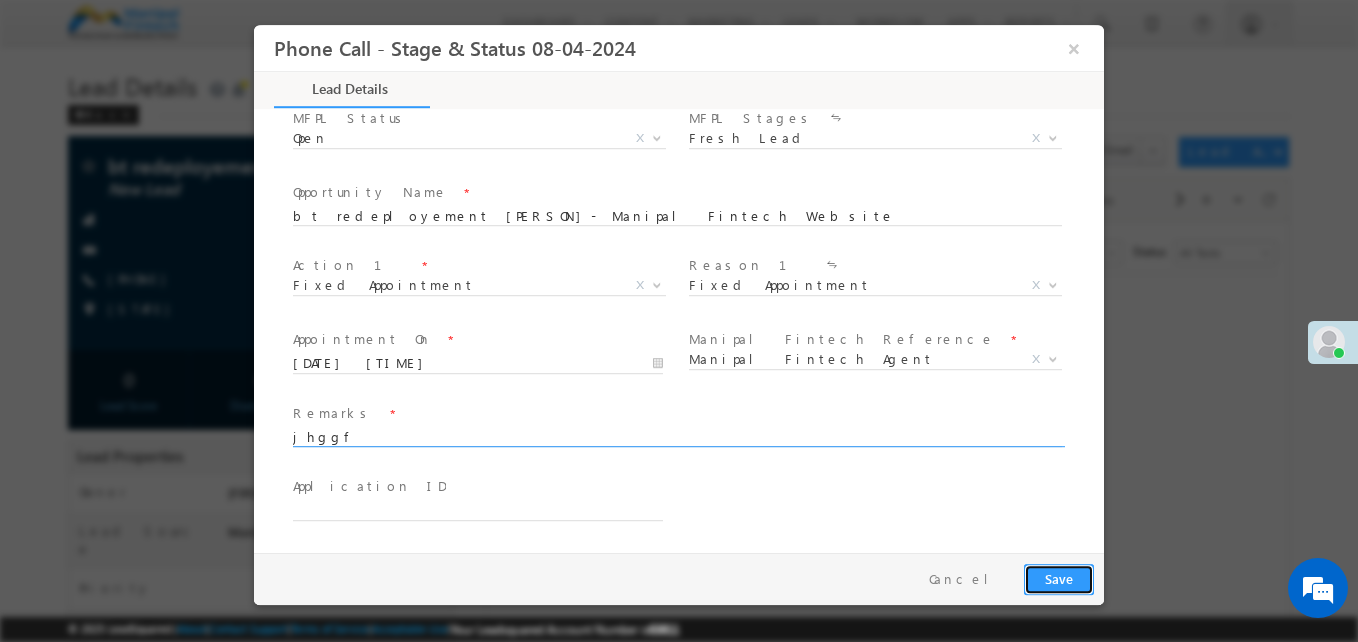 click on "Save" at bounding box center [1059, 579] 